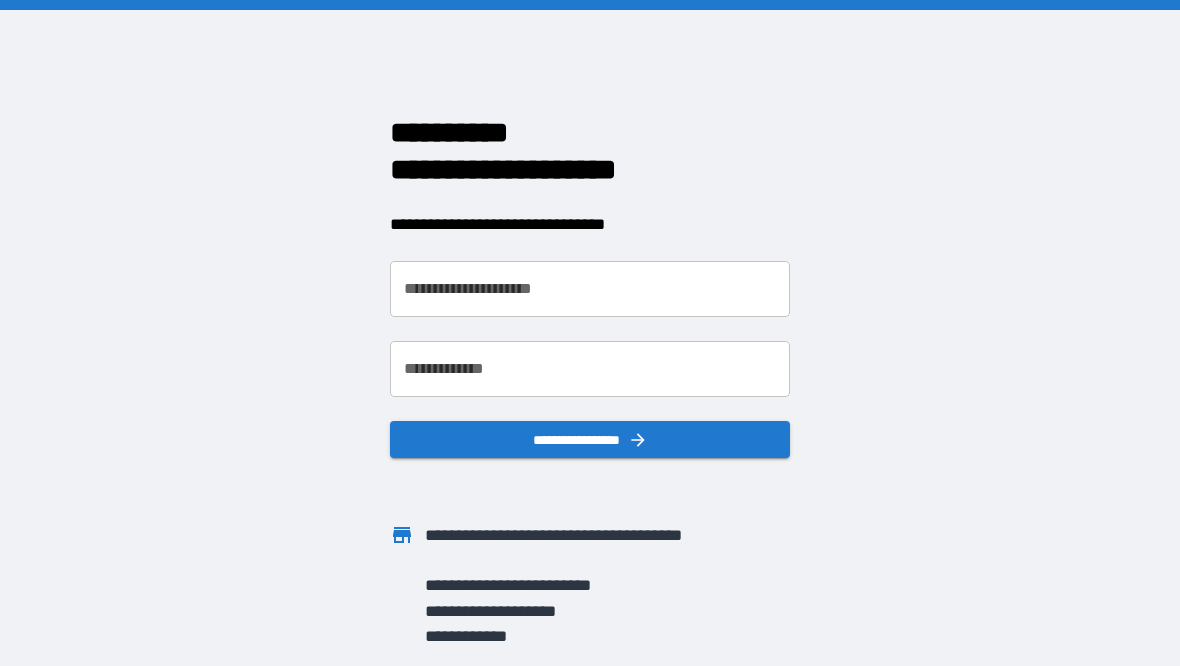 scroll, scrollTop: 0, scrollLeft: 0, axis: both 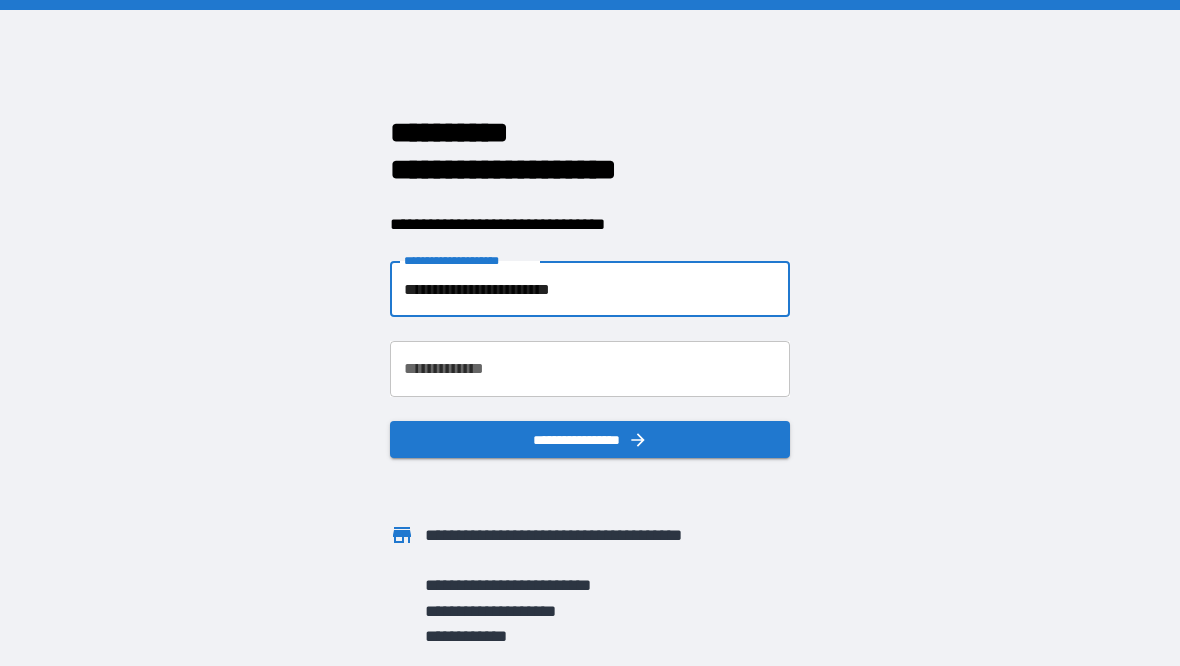type on "**********" 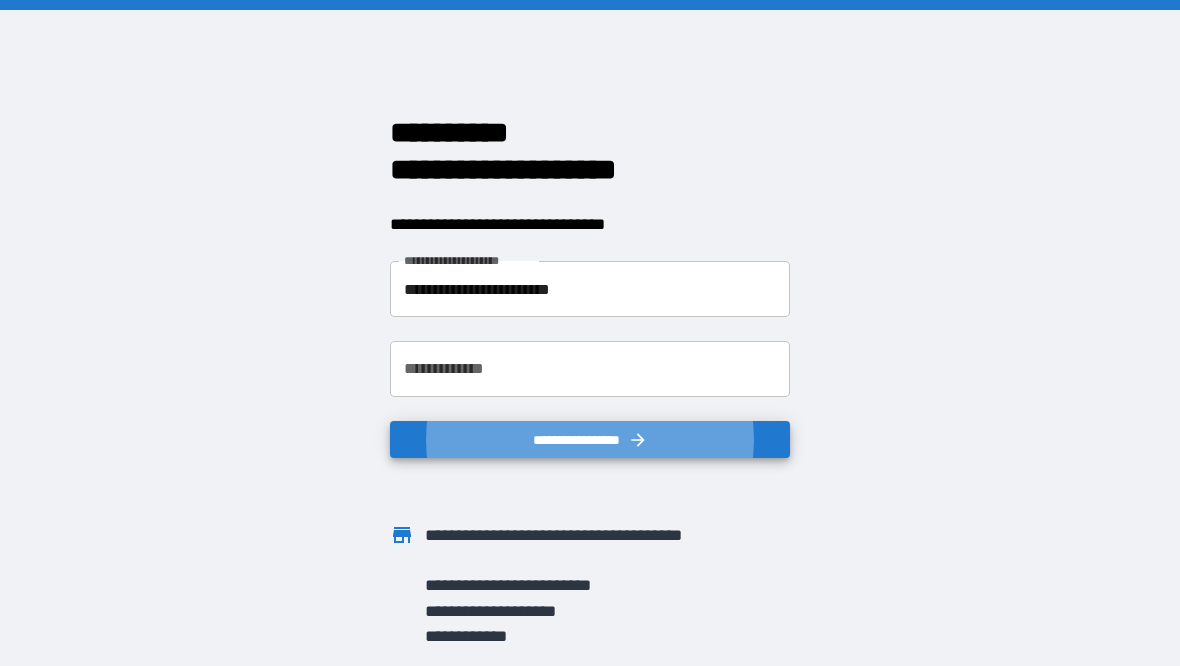 type 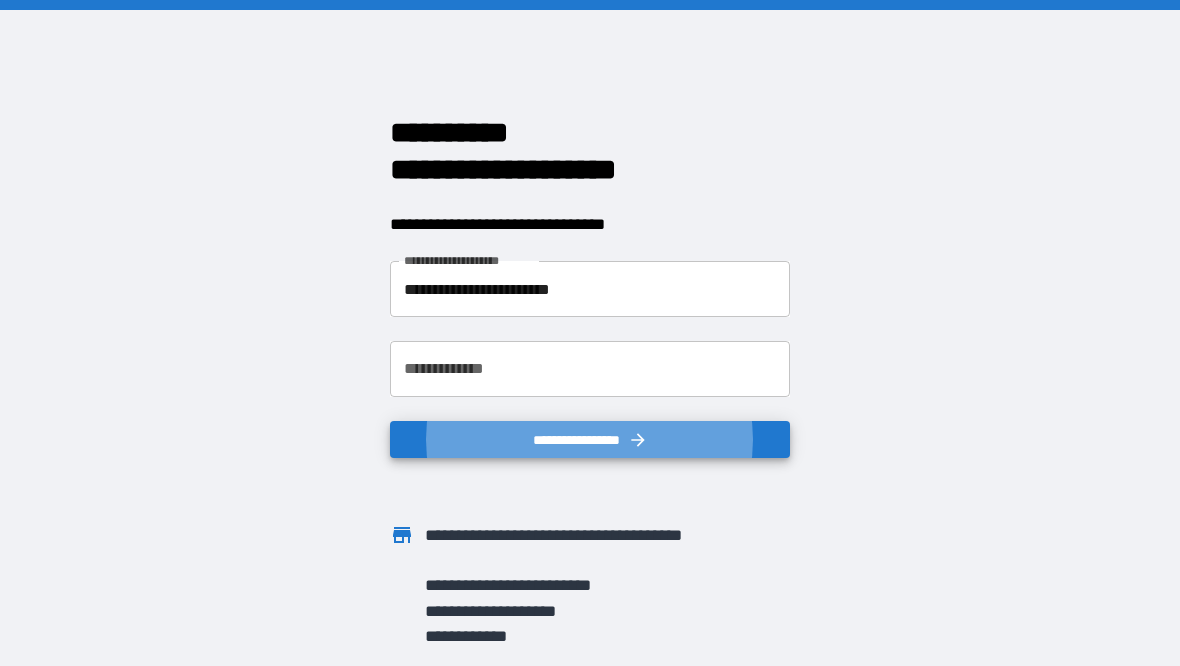click on "**********" at bounding box center [590, 369] 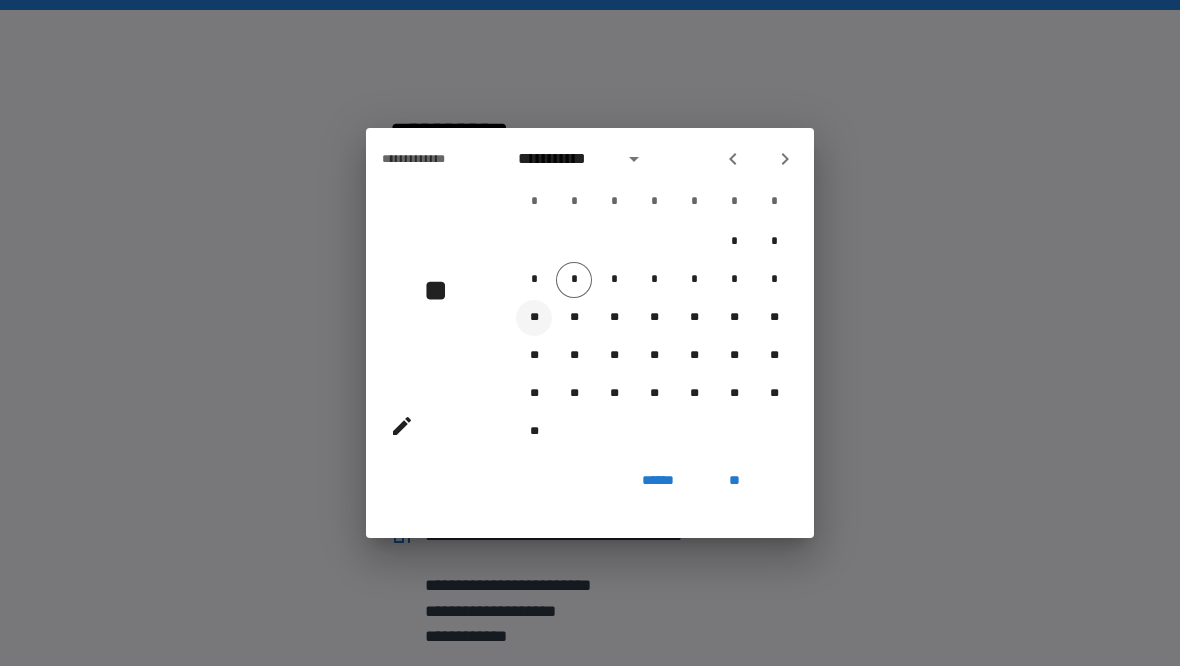 click on "**" at bounding box center (534, 318) 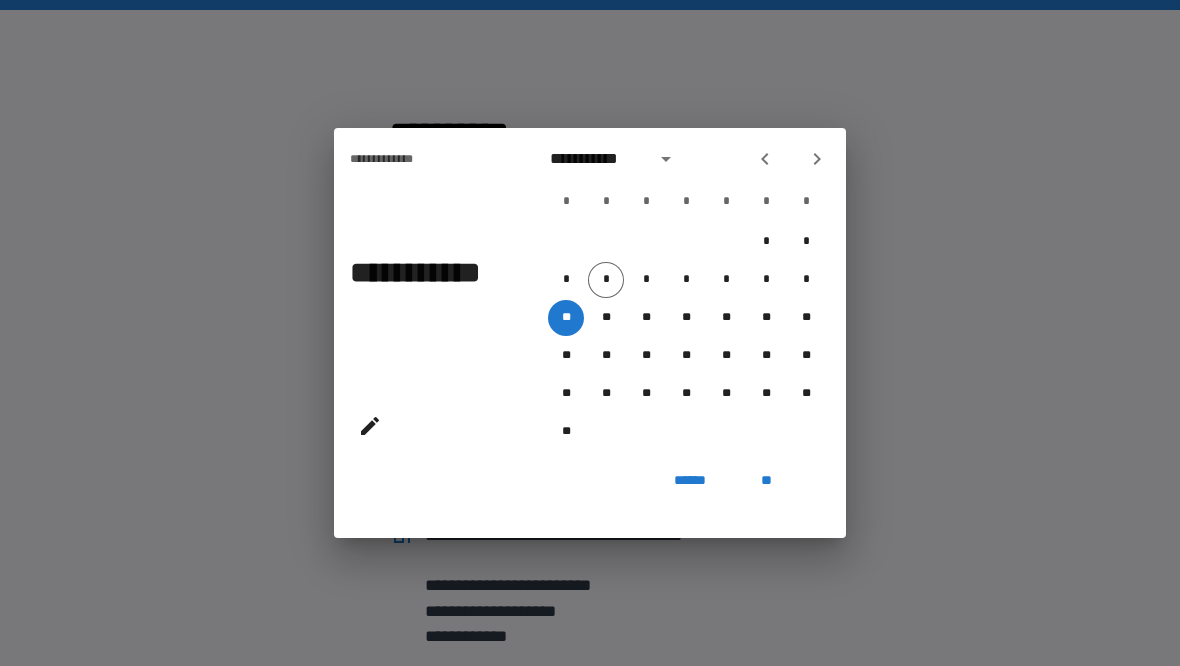 click 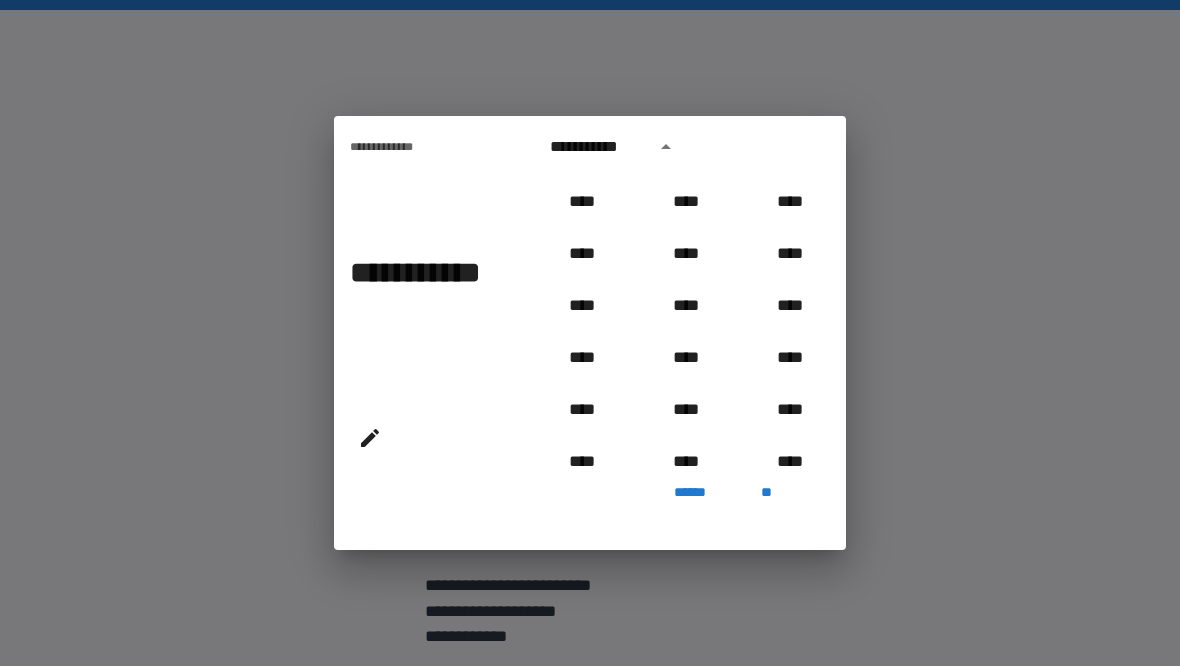 scroll, scrollTop: 721, scrollLeft: 0, axis: vertical 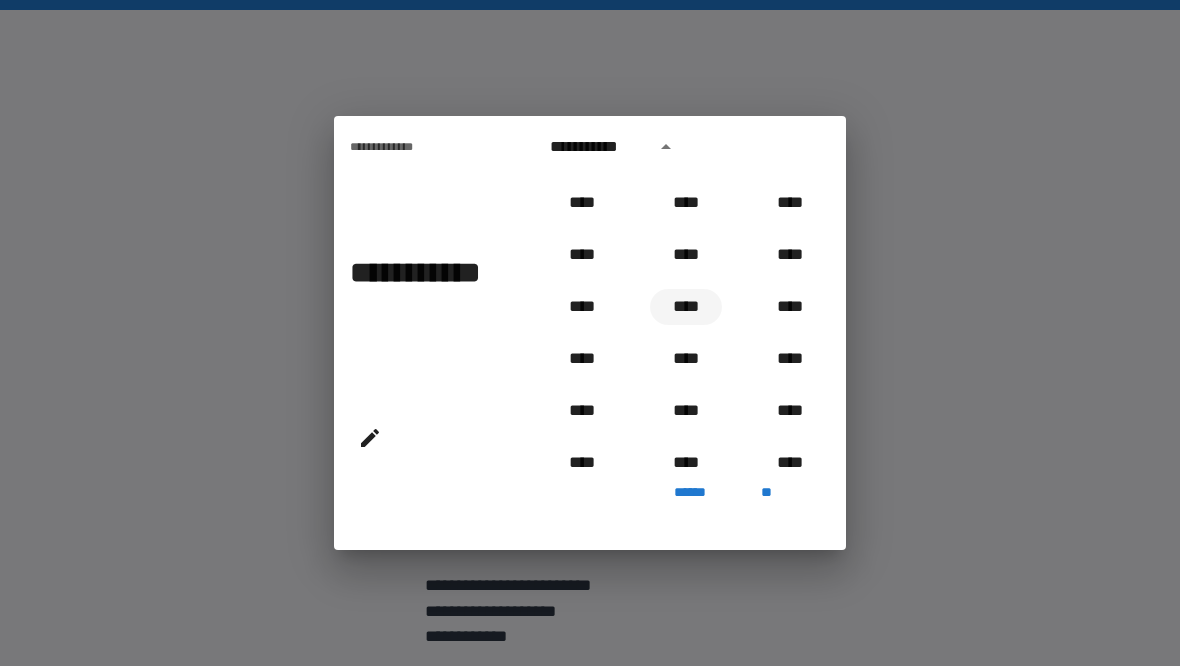 click on "****" at bounding box center [686, 307] 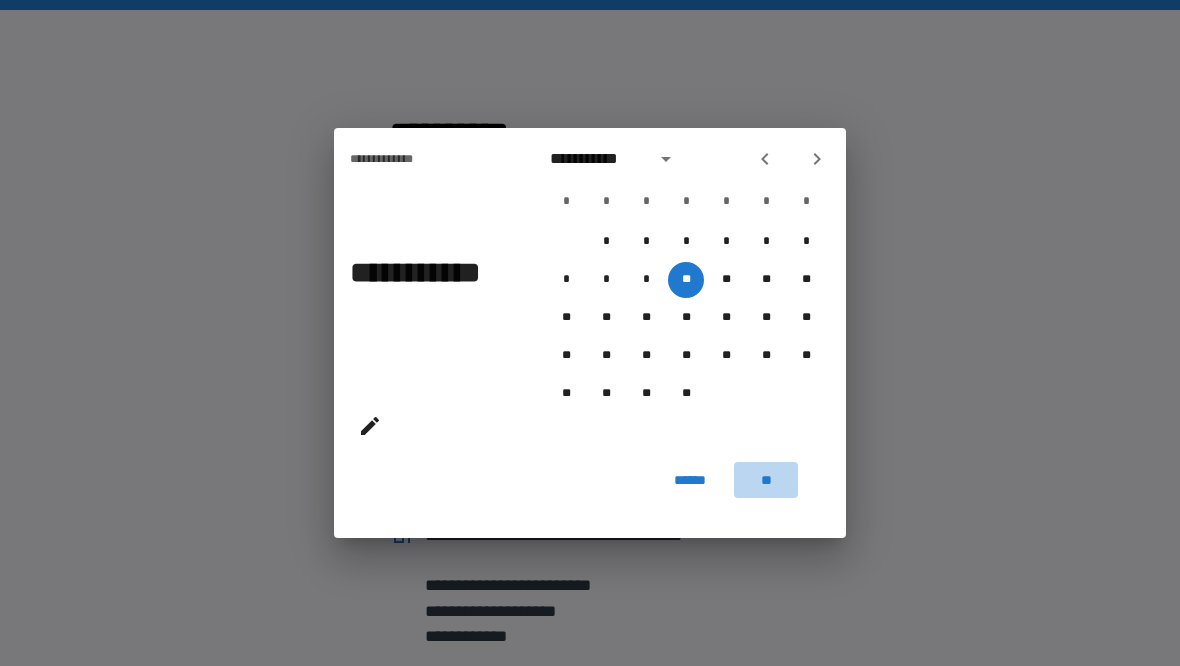click on "**" at bounding box center [766, 480] 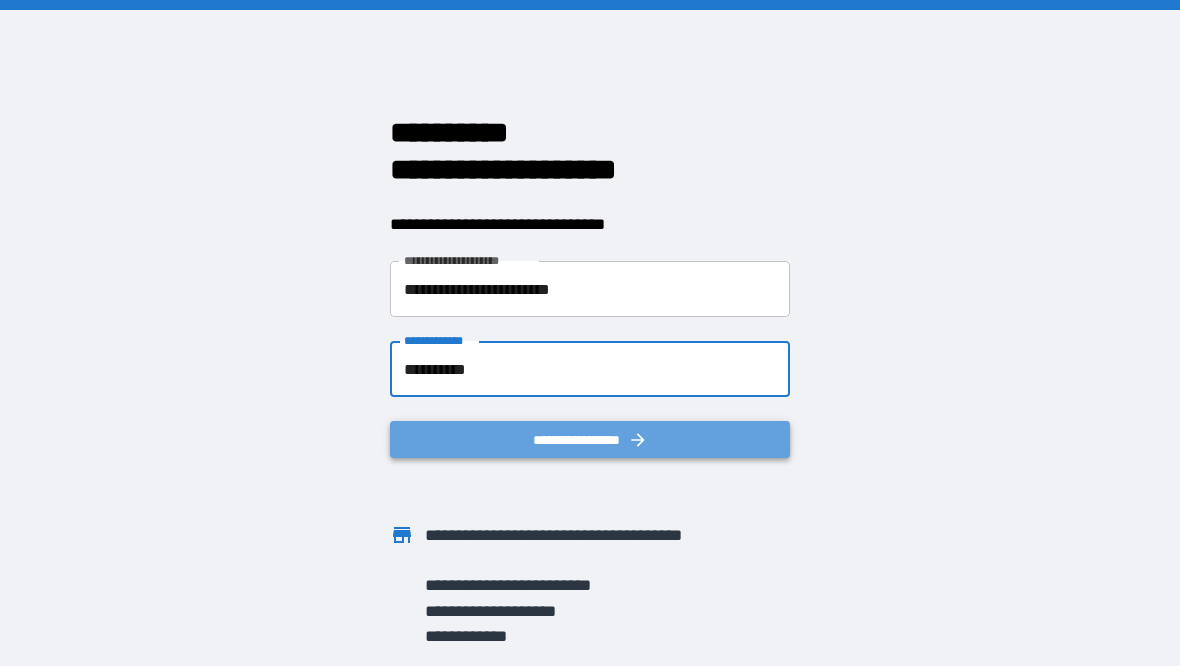 click on "**********" at bounding box center [590, 439] 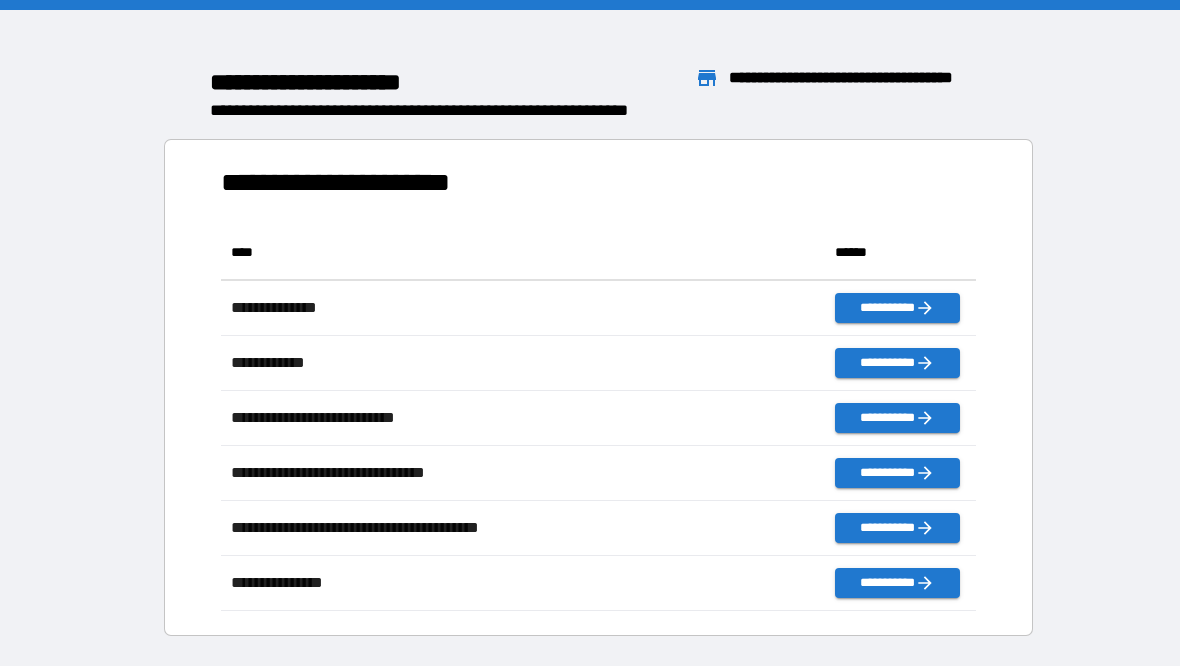 scroll, scrollTop: 1, scrollLeft: 1, axis: both 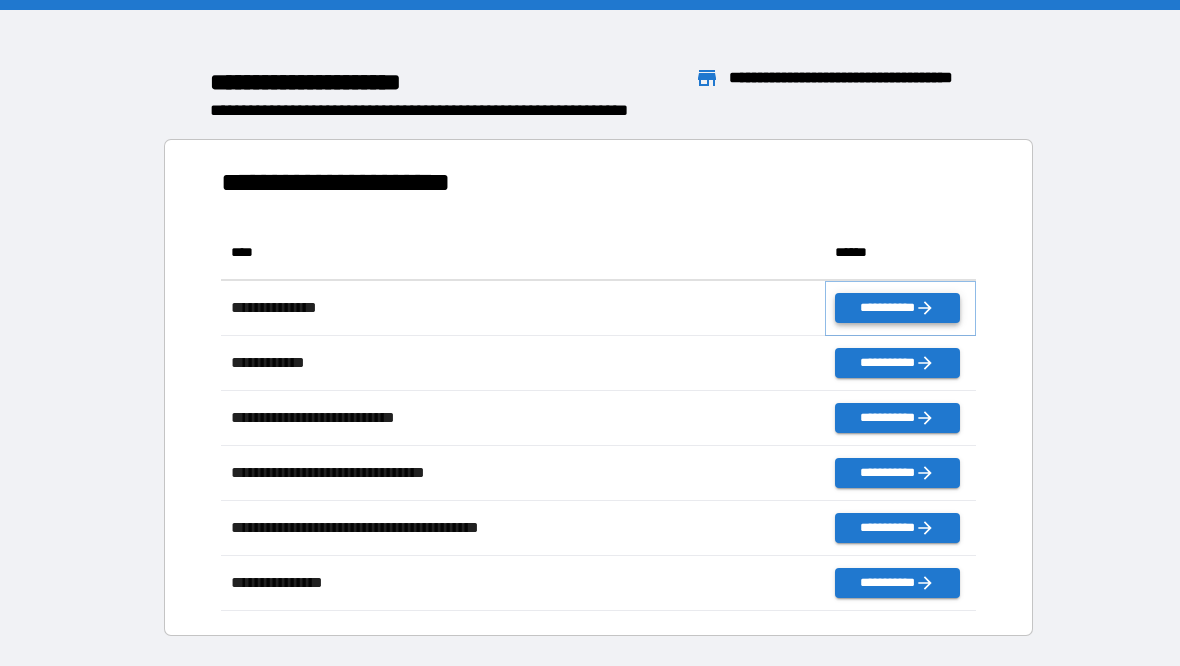 click 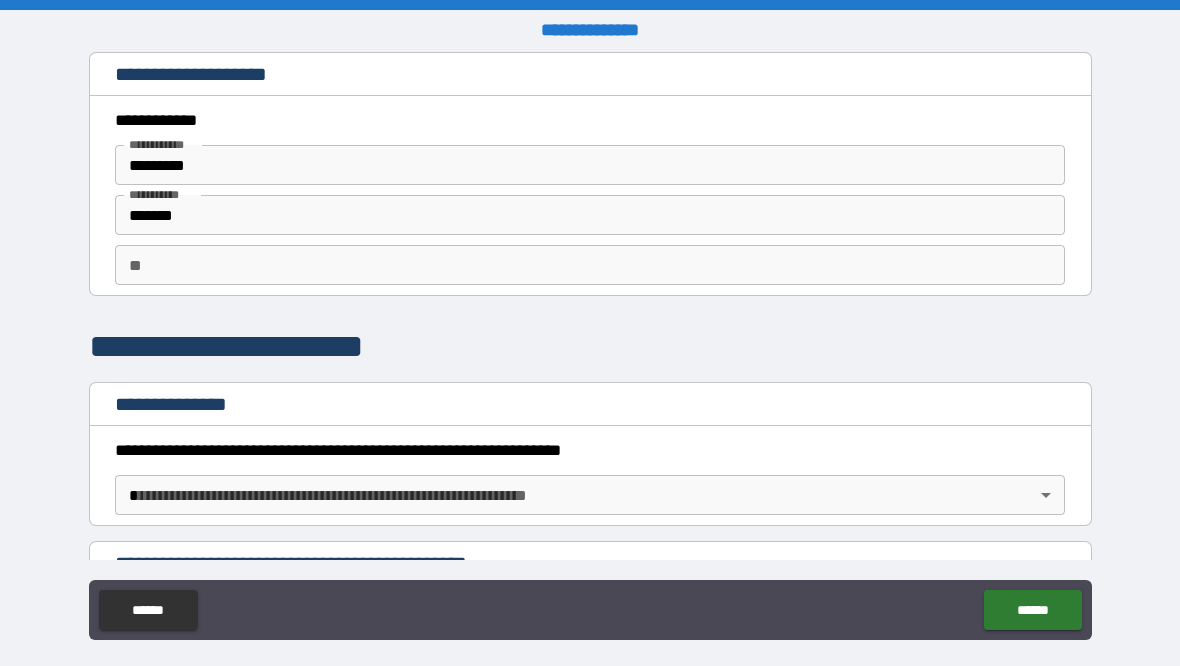 click on "**" at bounding box center [590, 265] 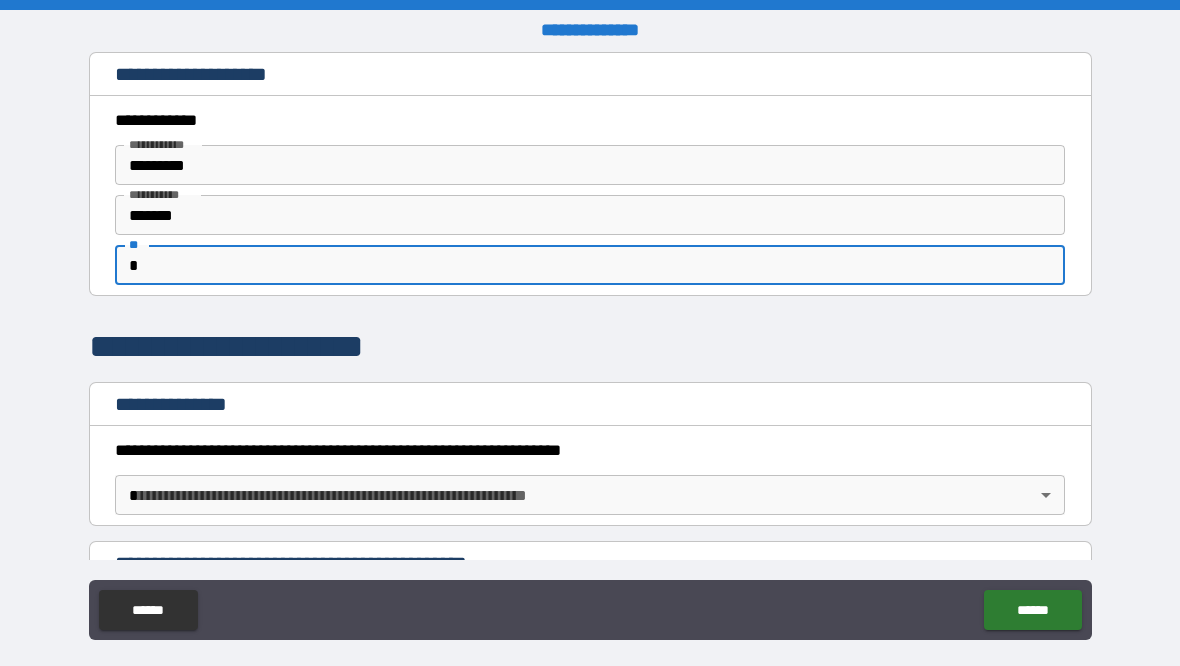 type on "*" 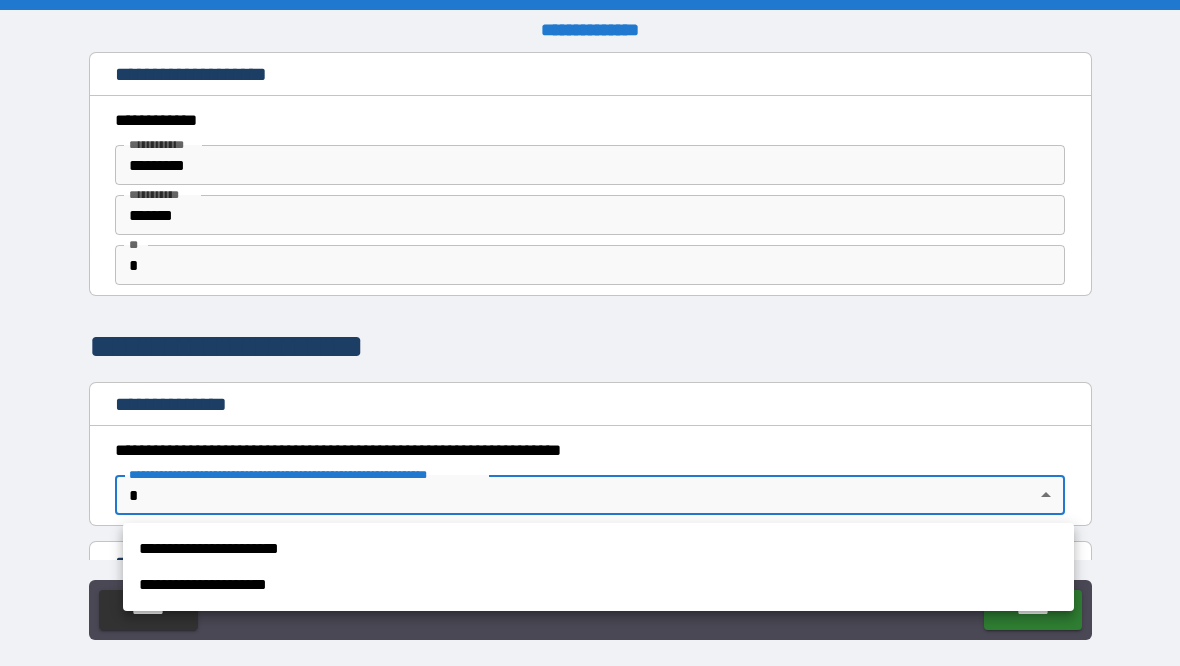 click on "**********" at bounding box center (598, 549) 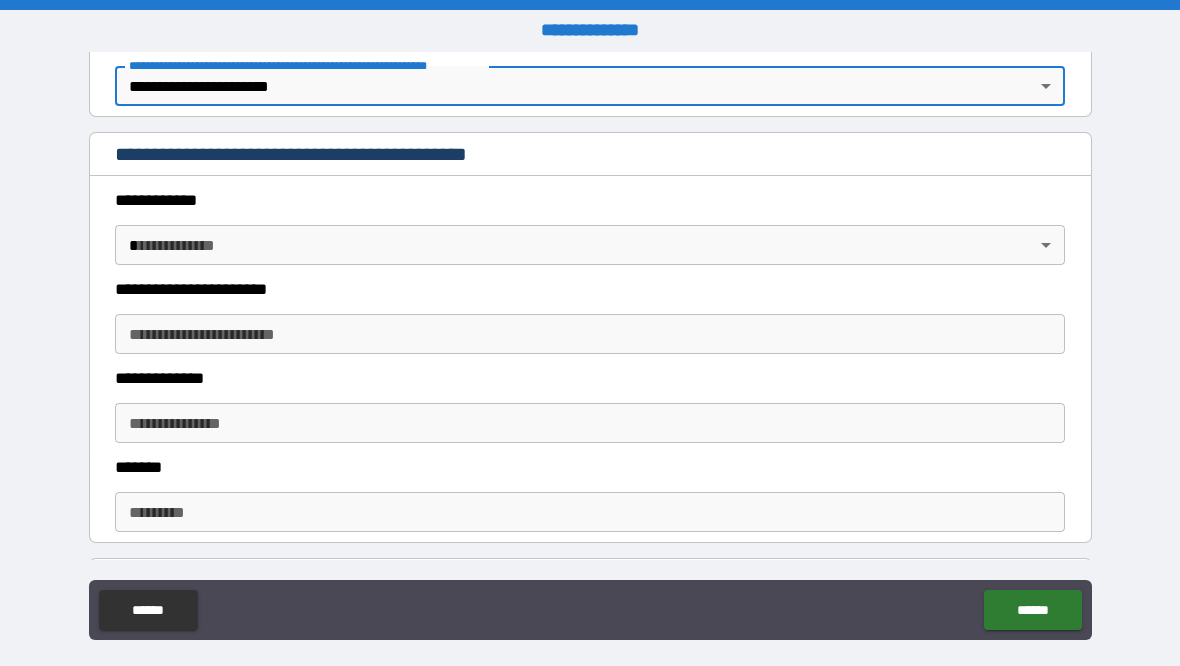 scroll, scrollTop: 410, scrollLeft: 0, axis: vertical 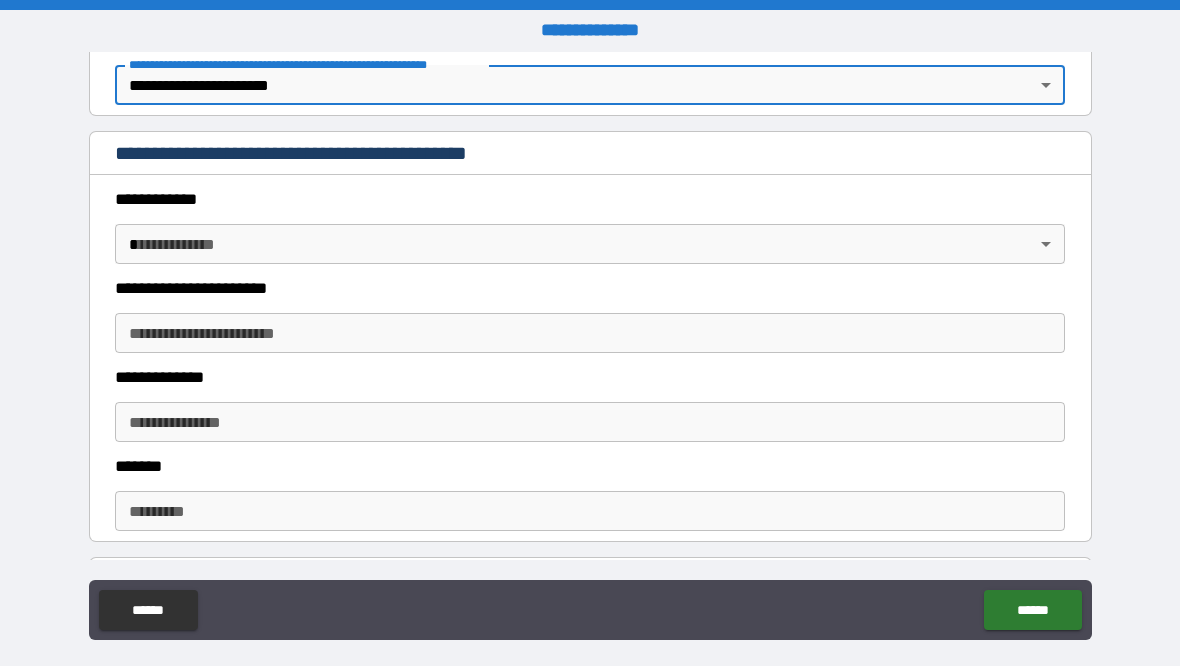 click on "**********" at bounding box center (590, 345) 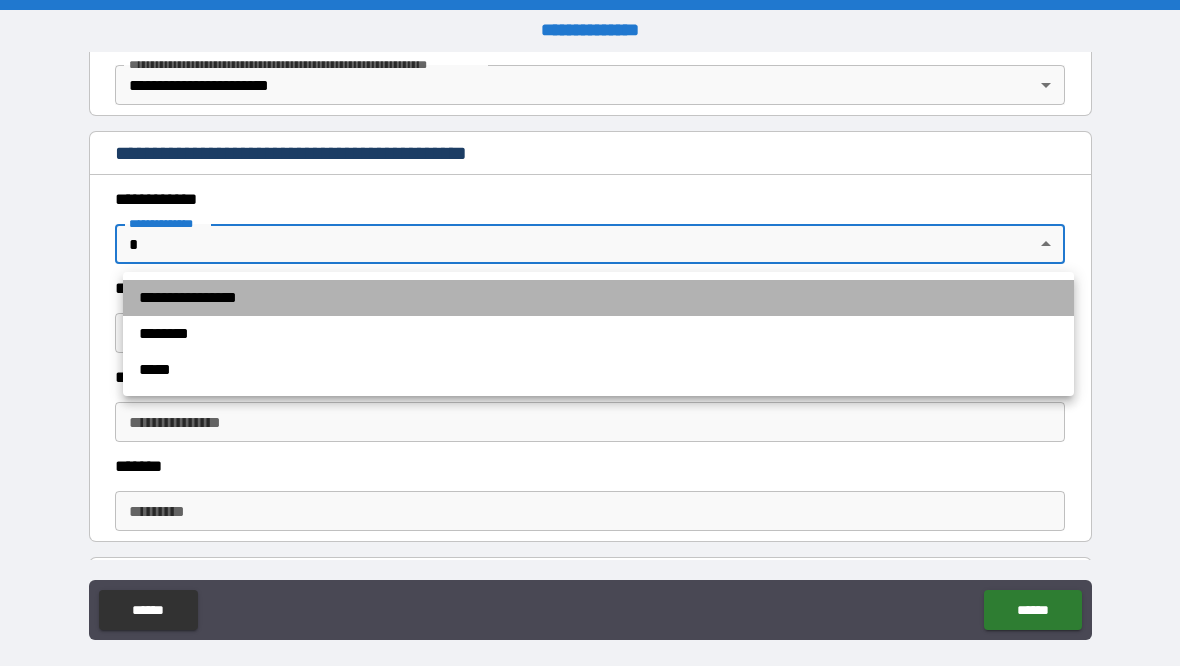 click on "**********" at bounding box center (598, 298) 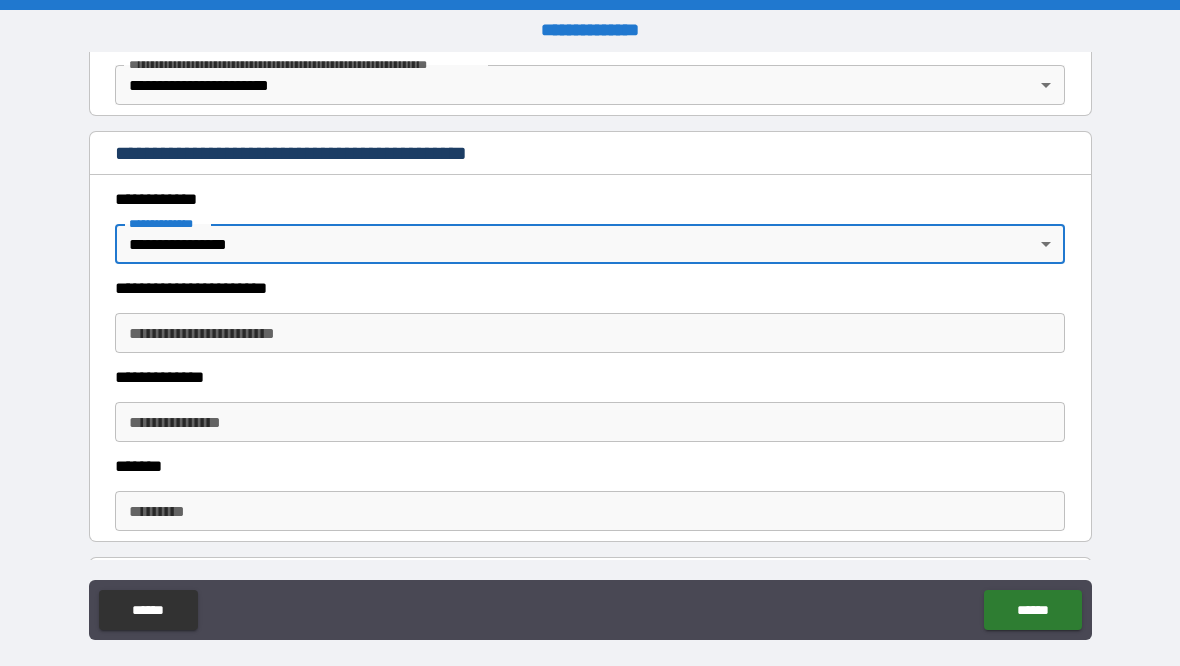 type on "*" 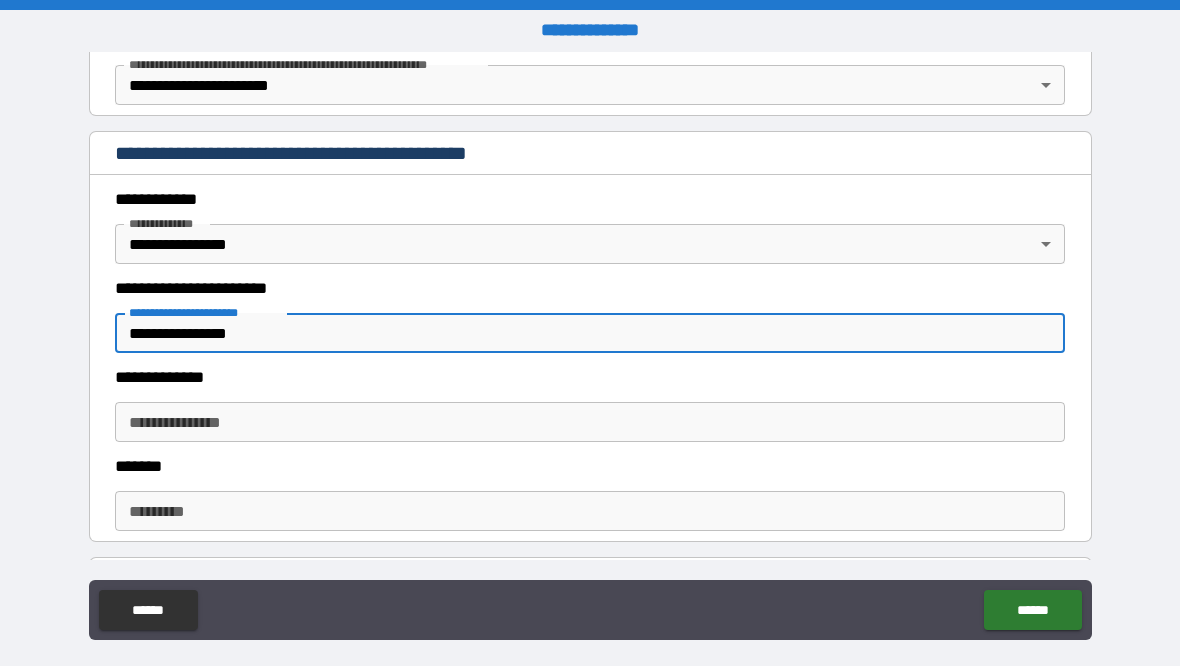 type on "**********" 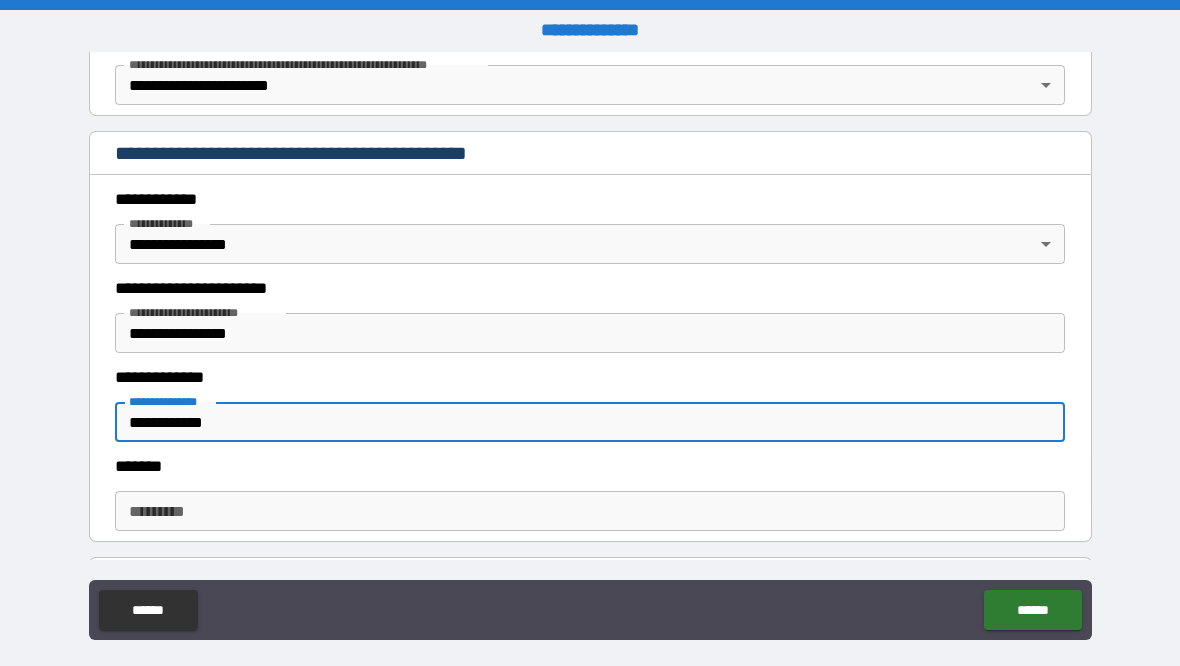 type on "**********" 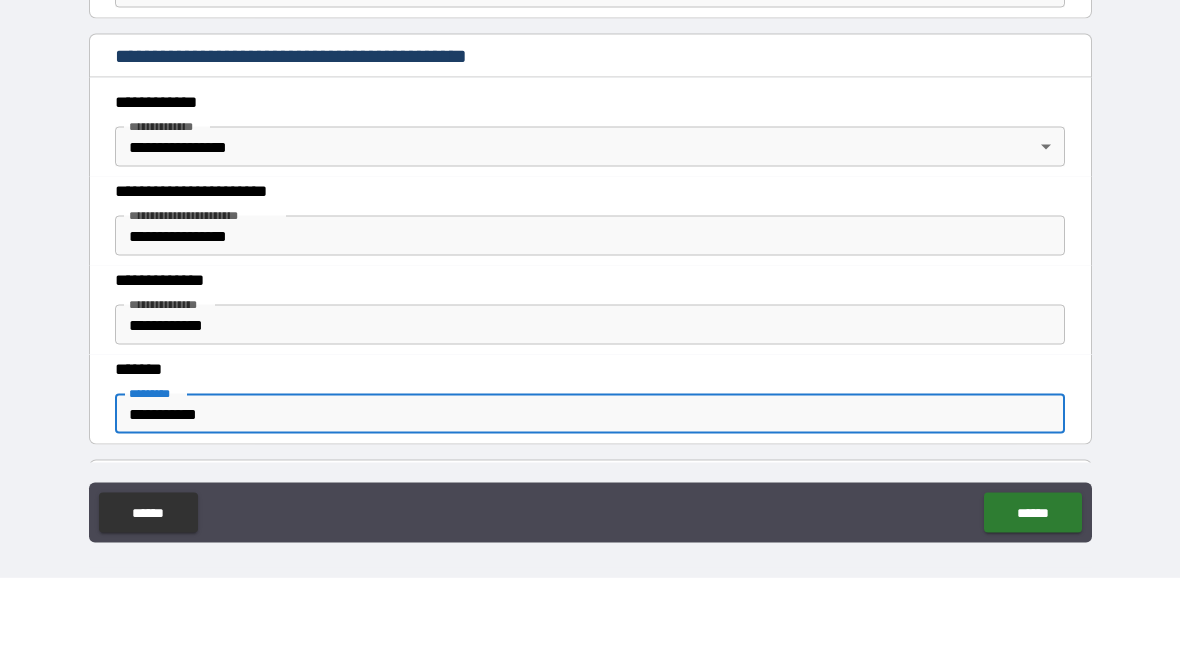 scroll, scrollTop: 25, scrollLeft: 0, axis: vertical 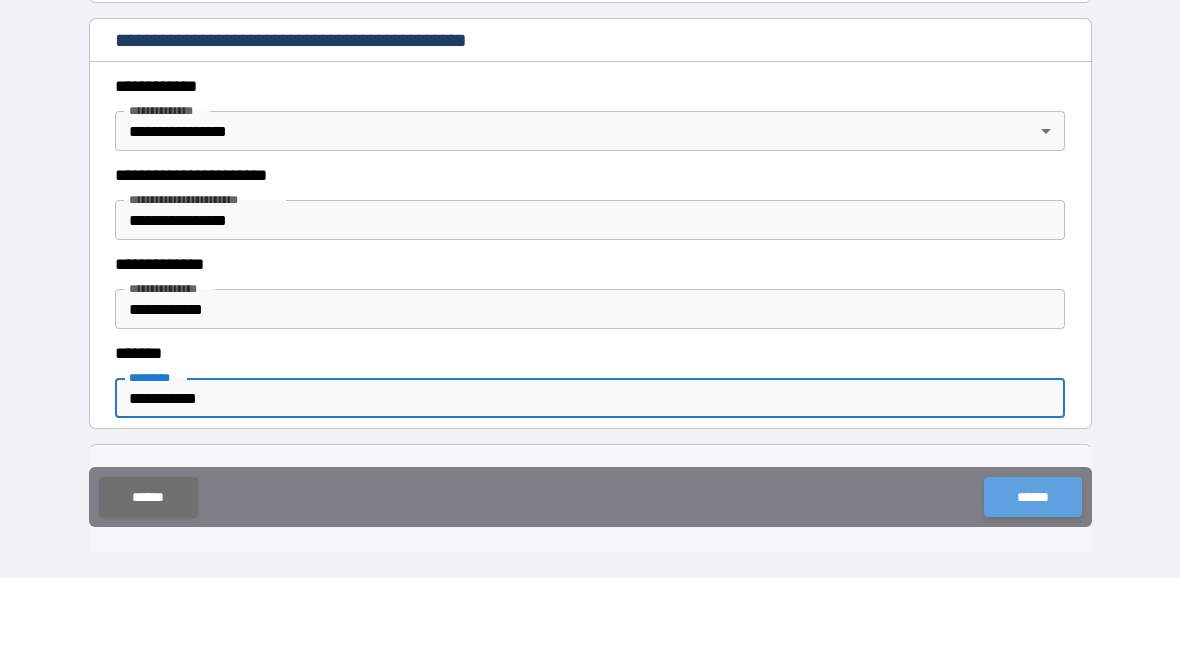 type on "**********" 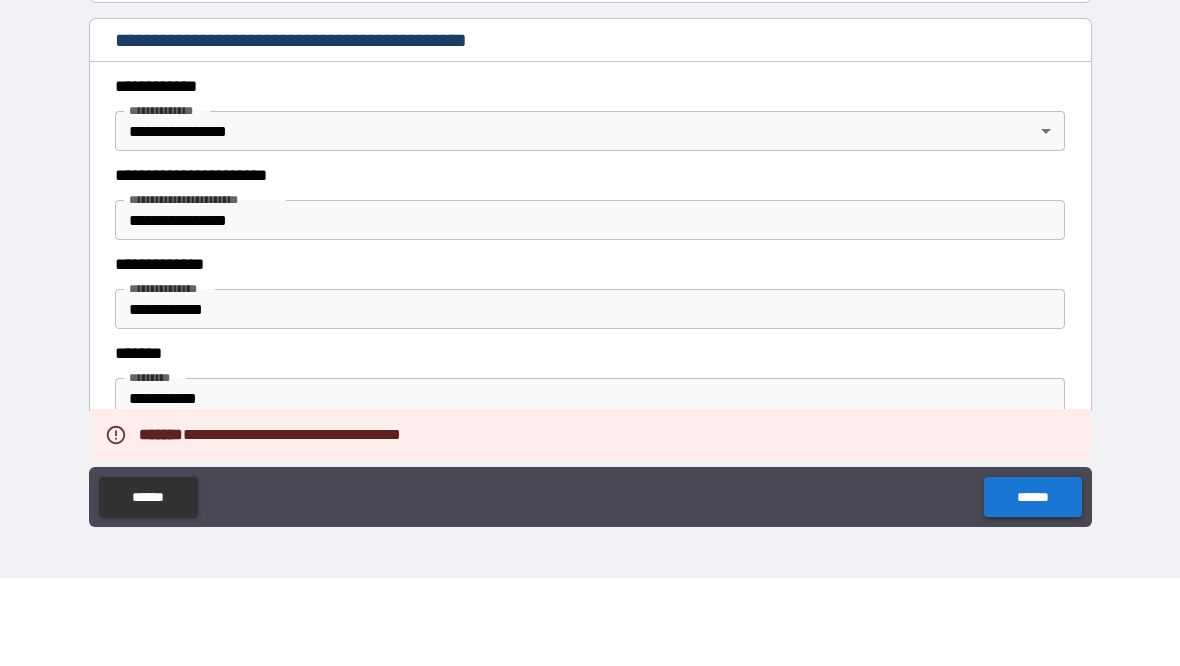 scroll, scrollTop: 25, scrollLeft: 0, axis: vertical 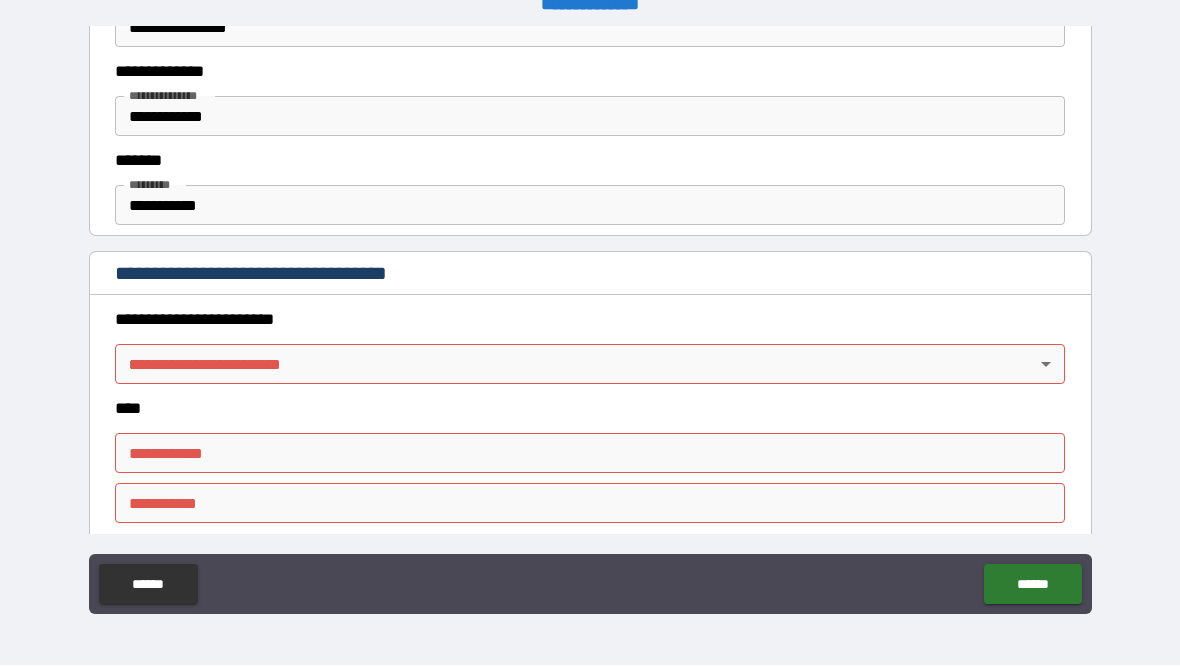 click on "**********" at bounding box center (590, 320) 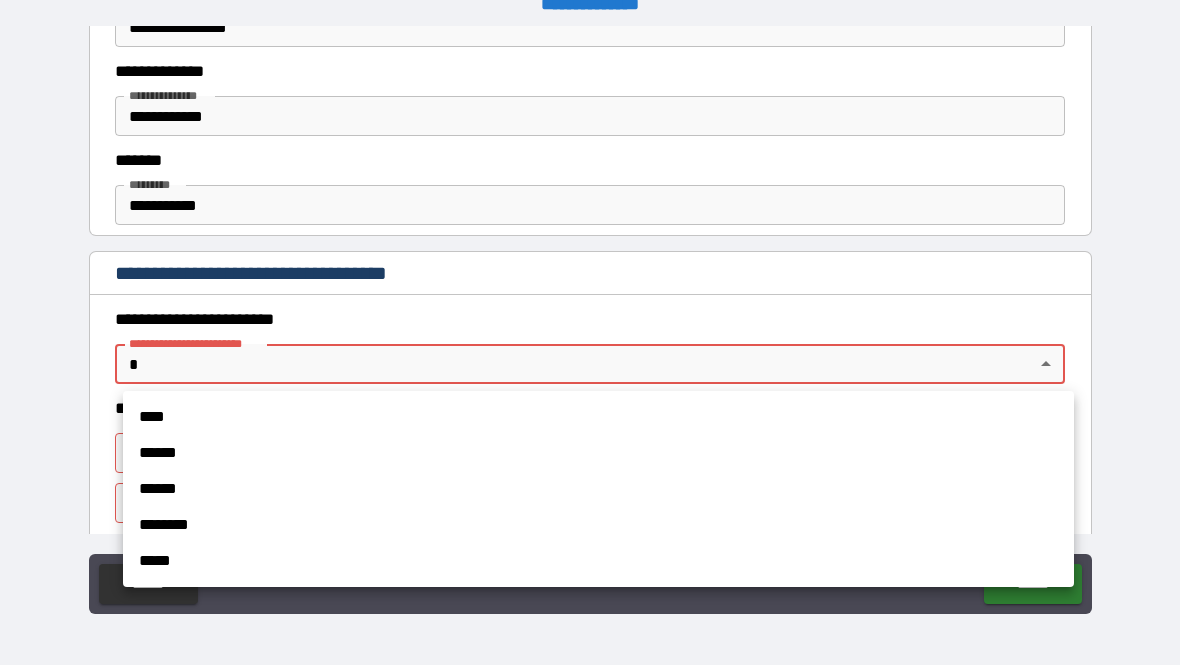 click on "****" at bounding box center [598, 418] 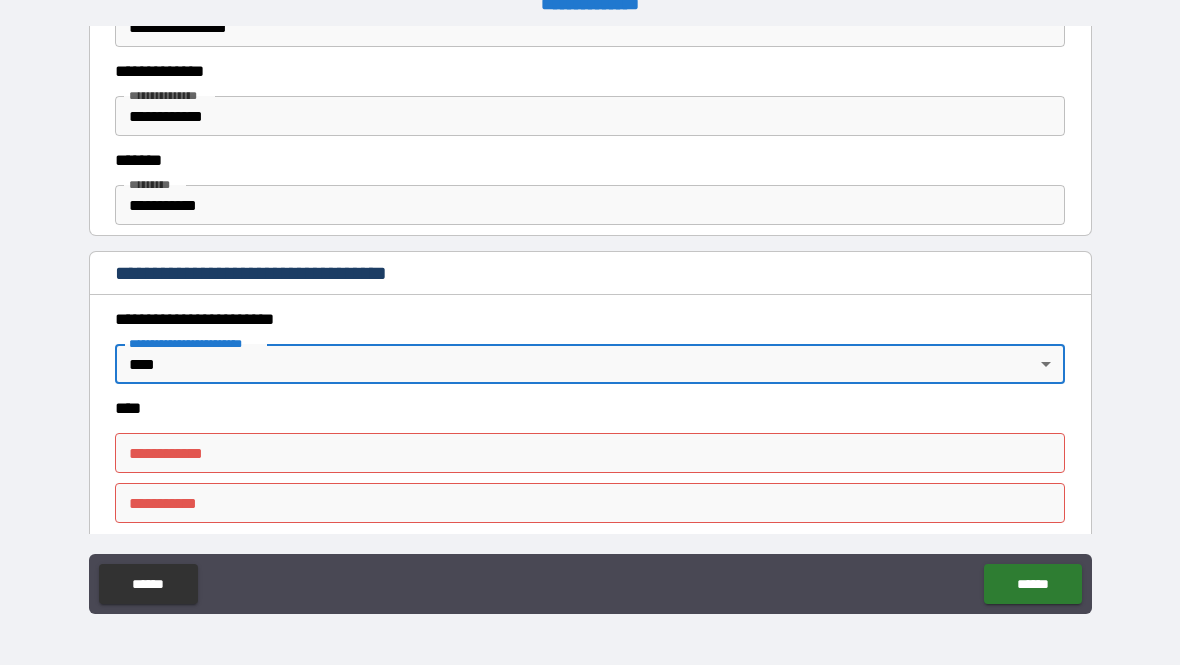 click on "**********" at bounding box center [590, 454] 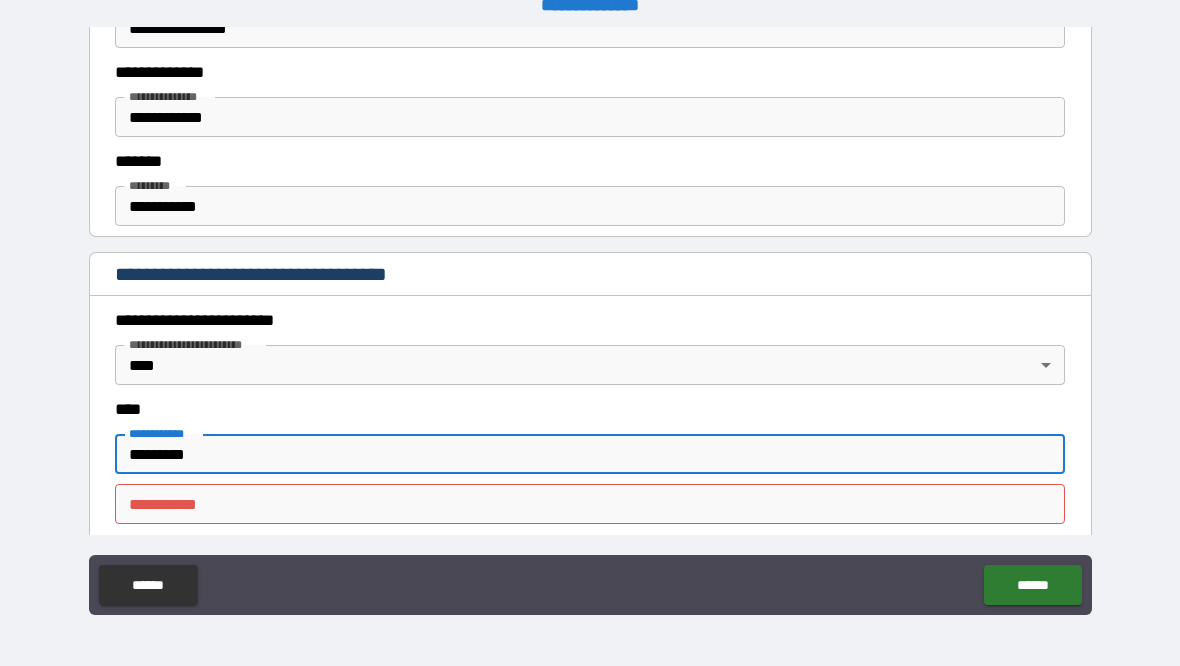 type on "*********" 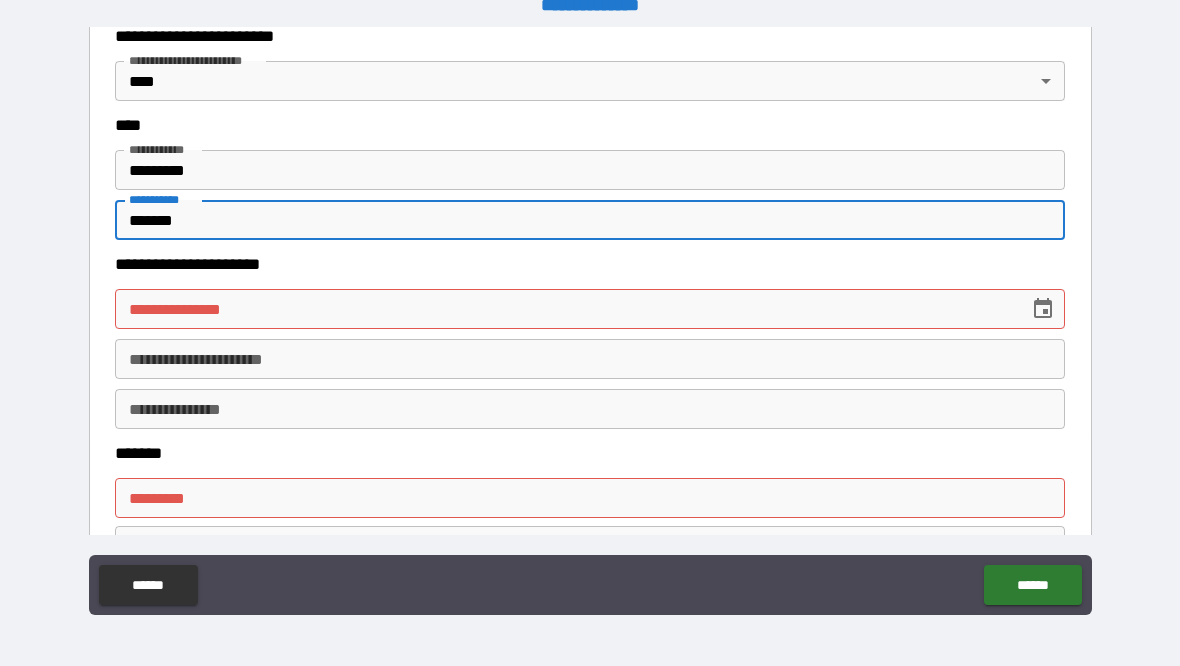 scroll, scrollTop: 986, scrollLeft: 0, axis: vertical 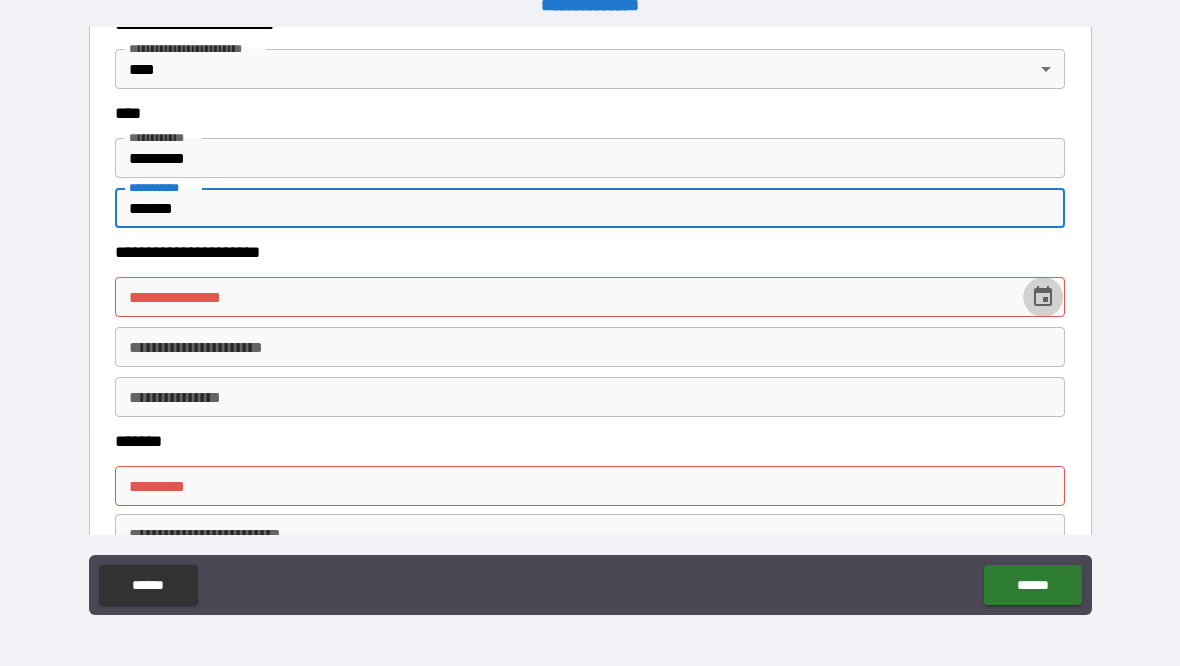 type on "*******" 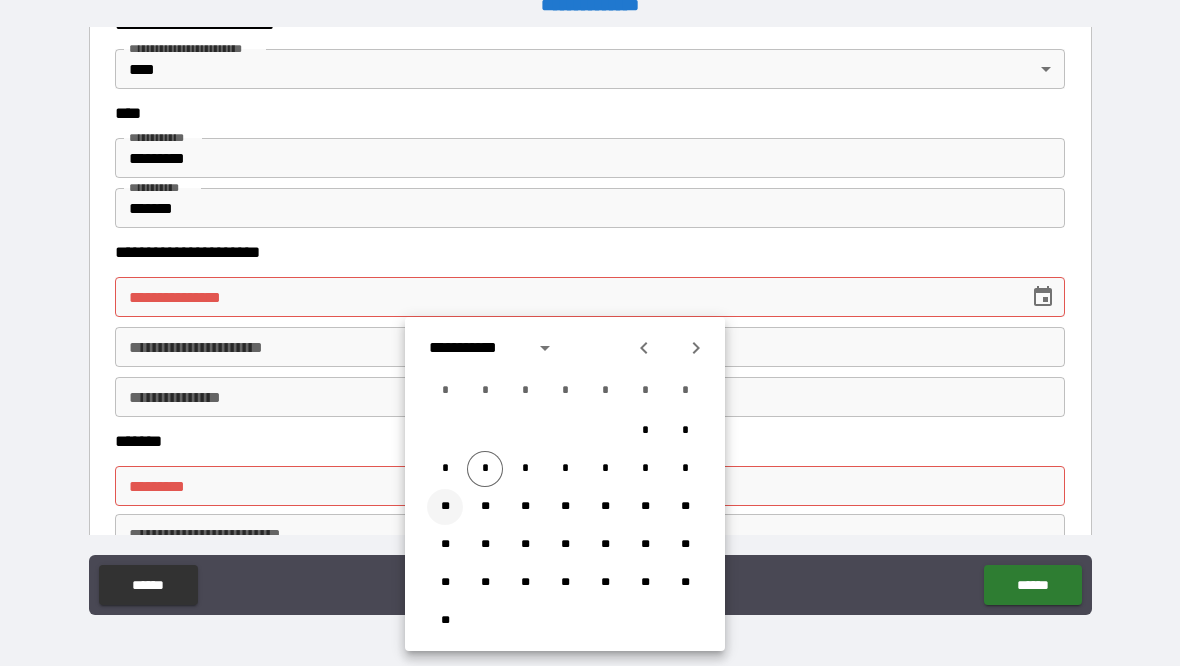 click on "**" at bounding box center [445, 507] 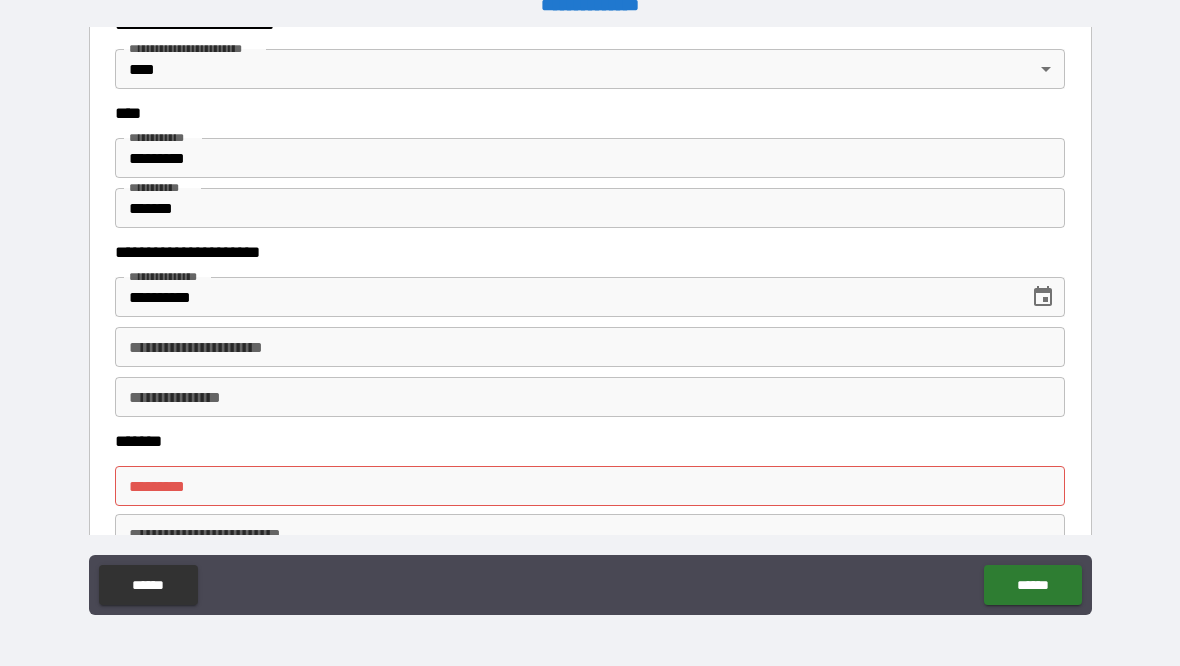 click 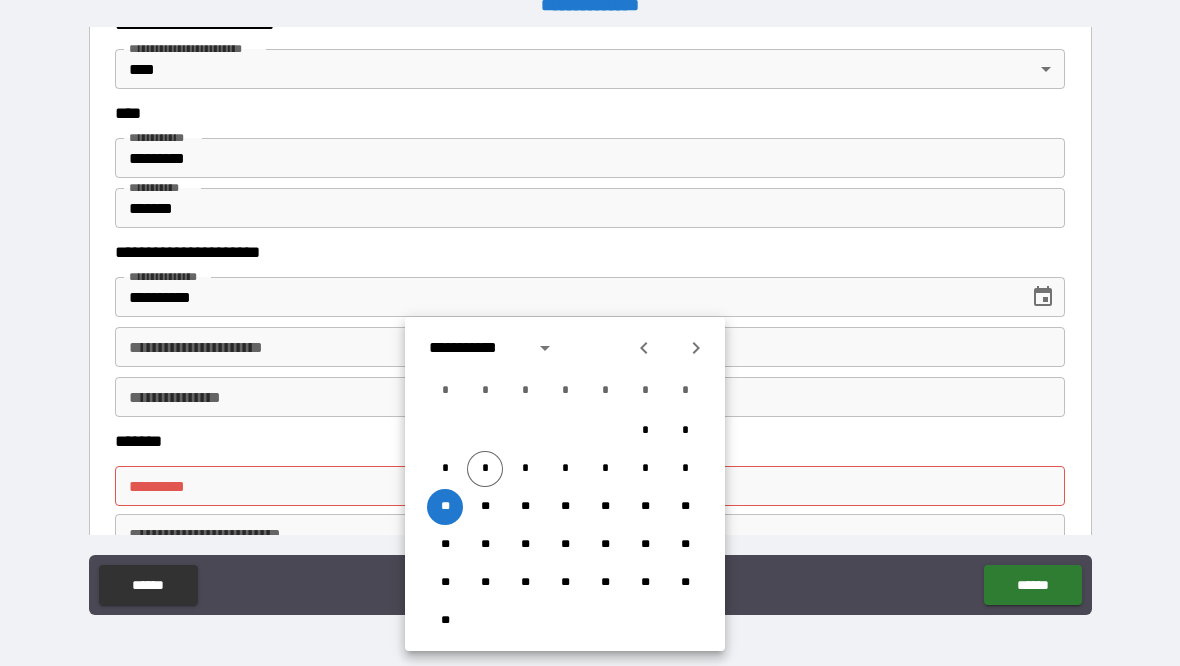click at bounding box center [545, 348] 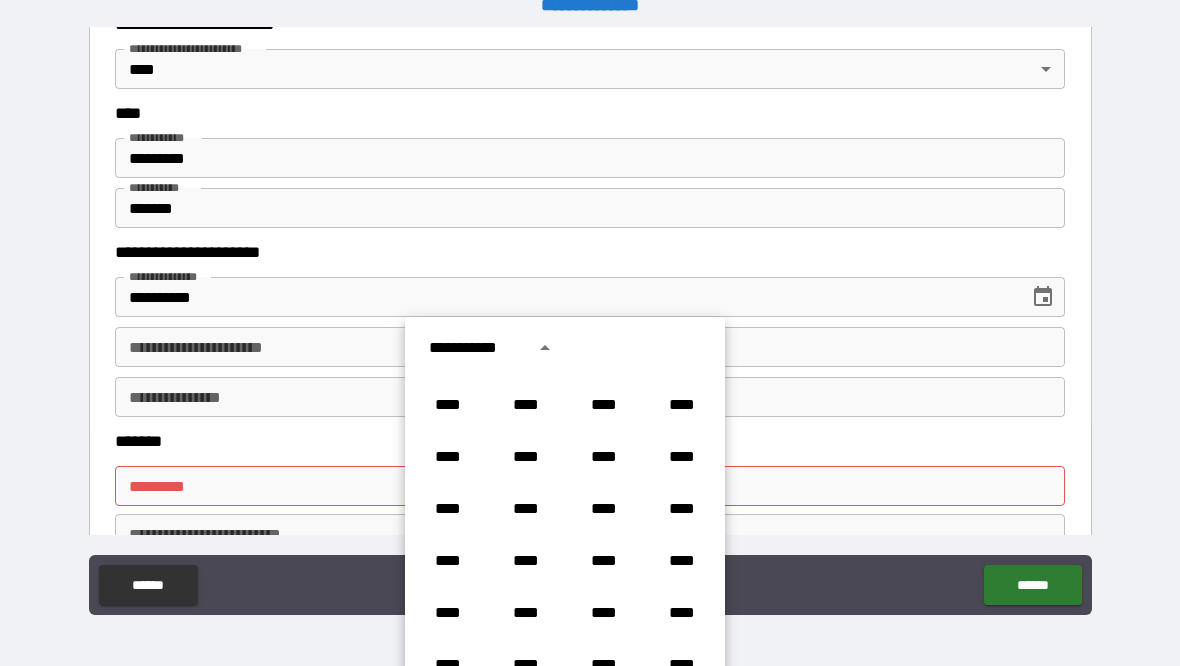 scroll, scrollTop: 407, scrollLeft: 0, axis: vertical 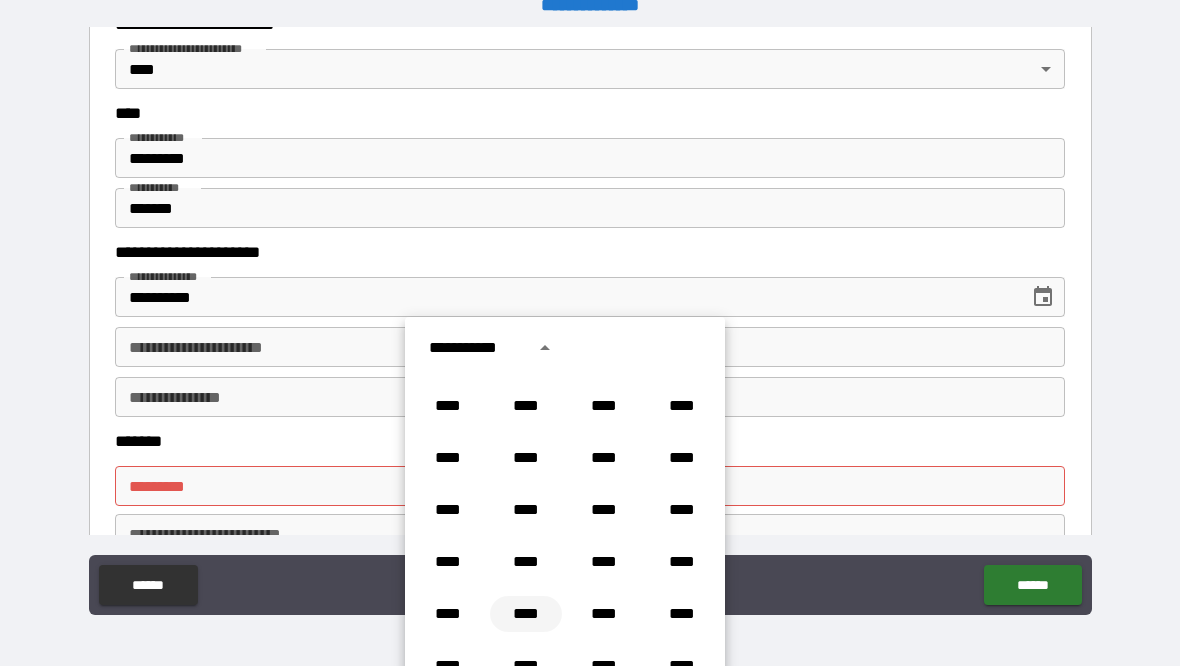 click on "****" at bounding box center [526, 614] 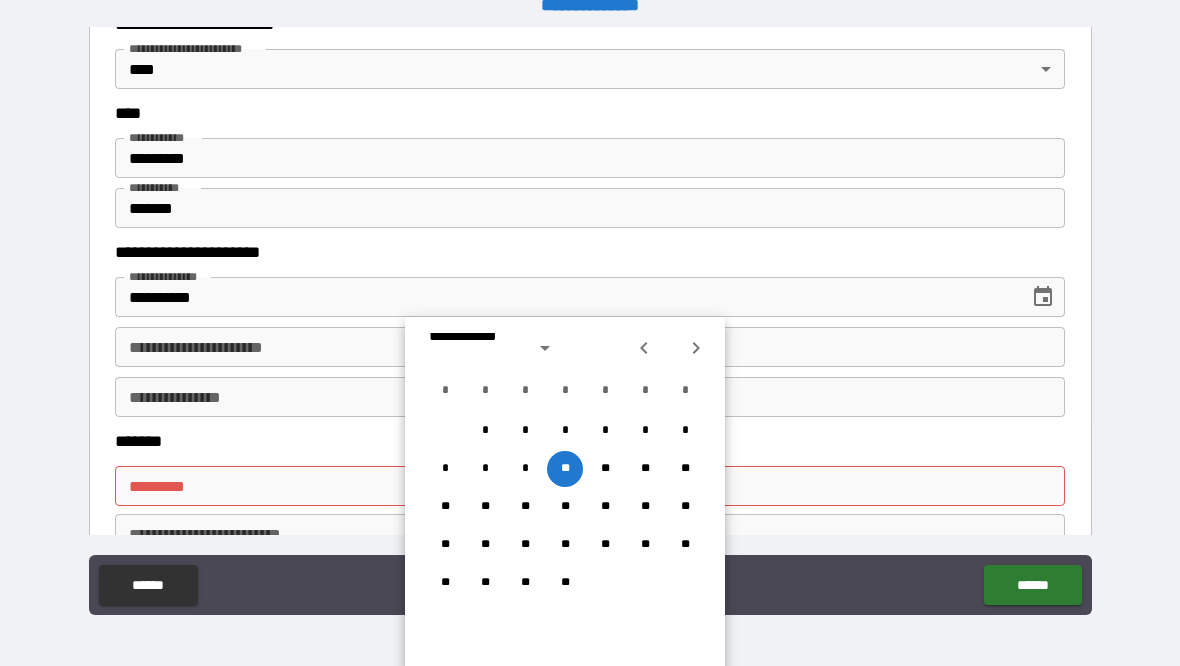 type on "**********" 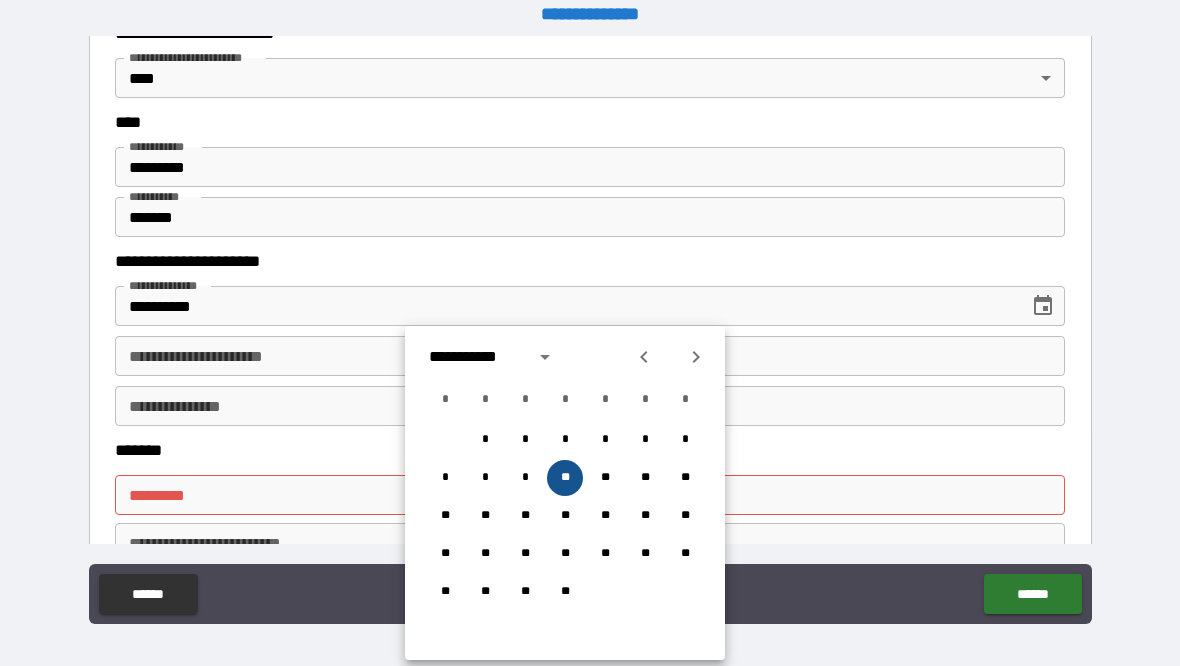 click on "**" at bounding box center (565, 478) 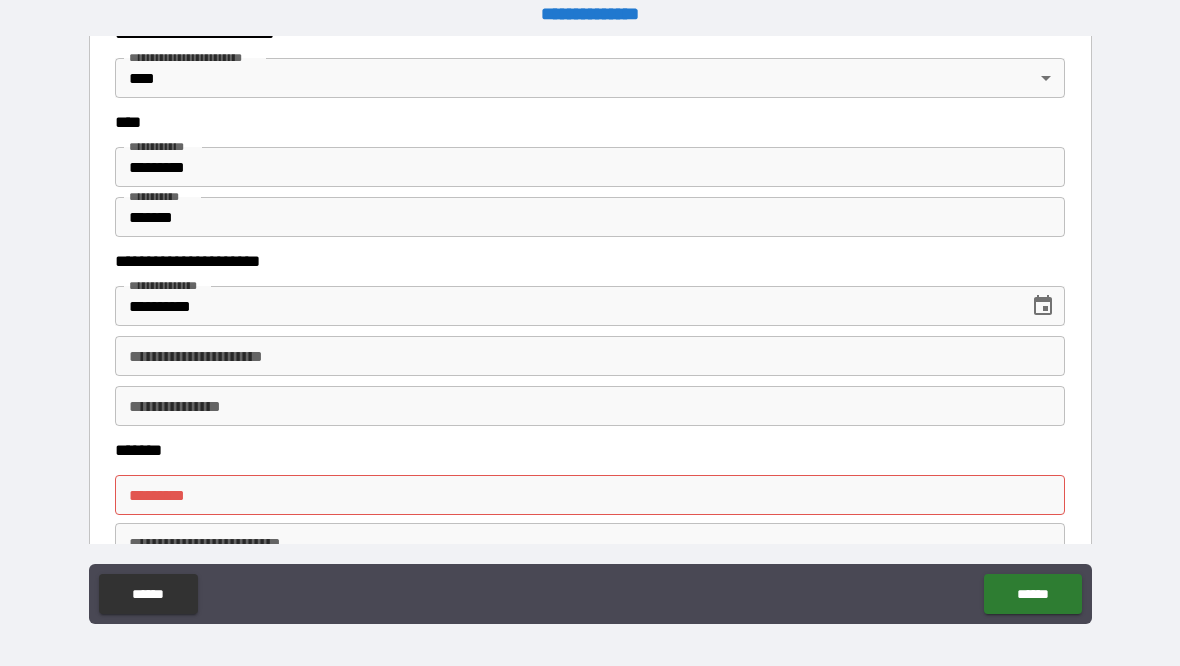 click on "**********" at bounding box center (590, 356) 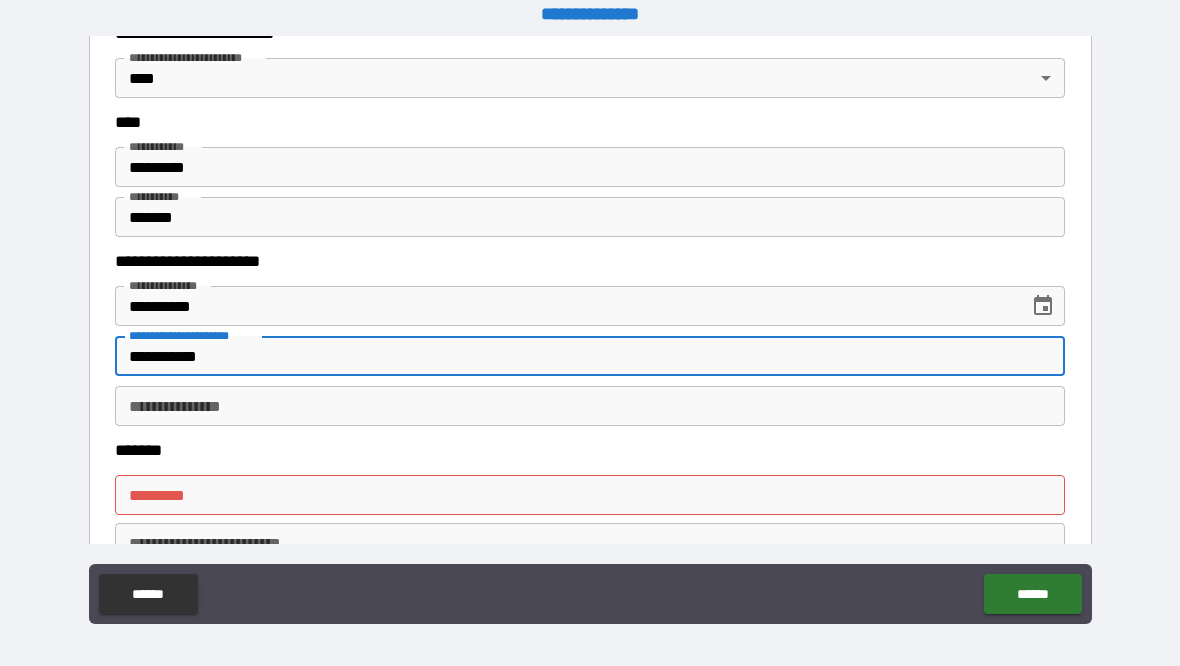 type on "**********" 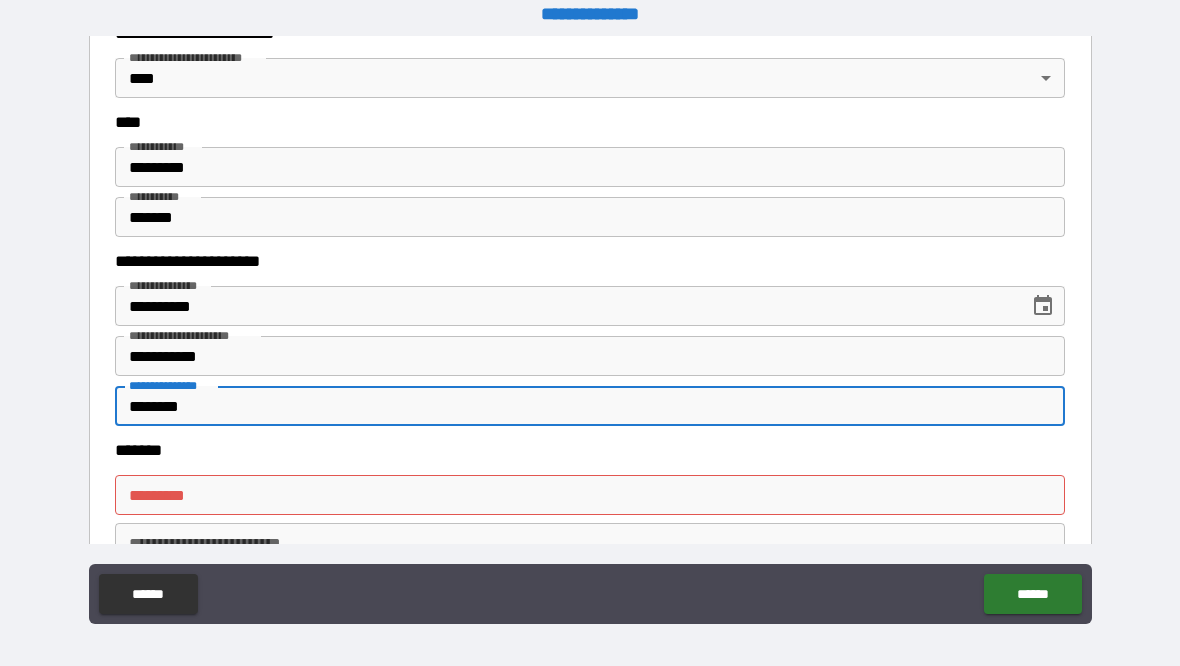 type on "********" 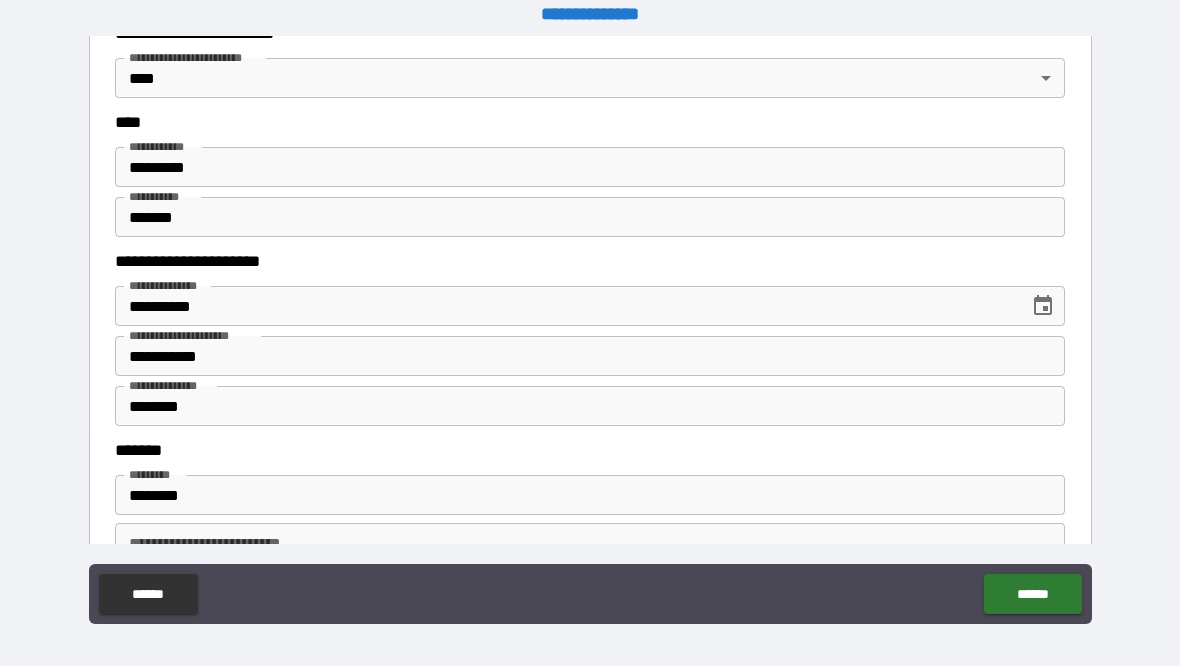 scroll, scrollTop: 2, scrollLeft: 0, axis: vertical 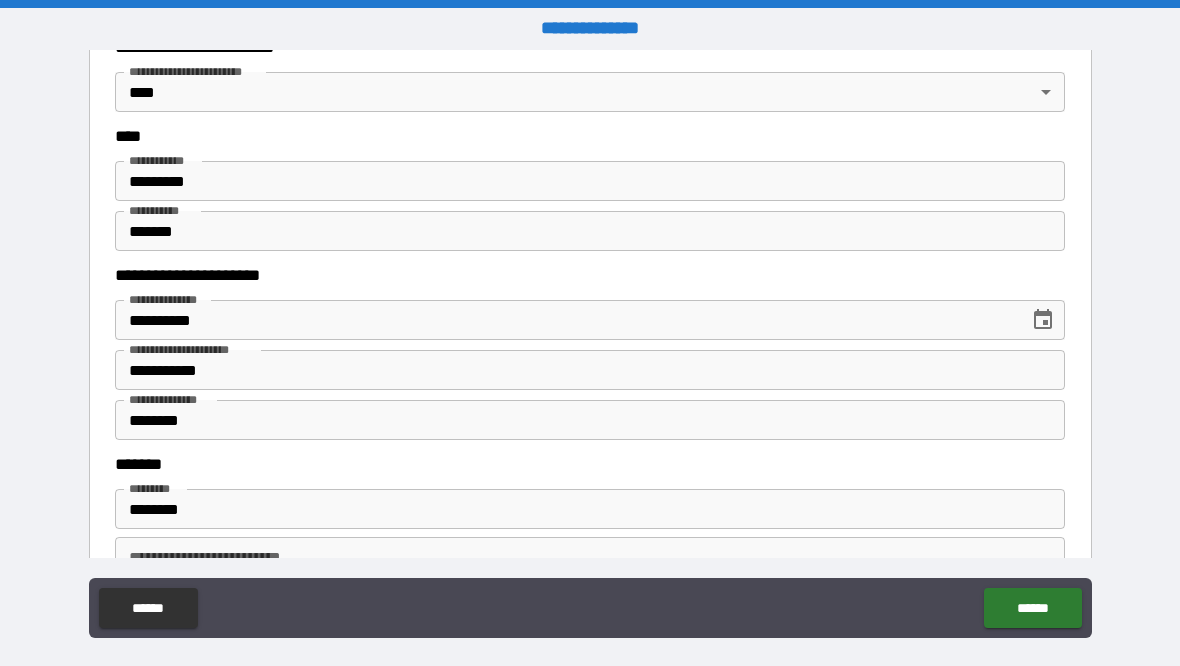 type on "**********" 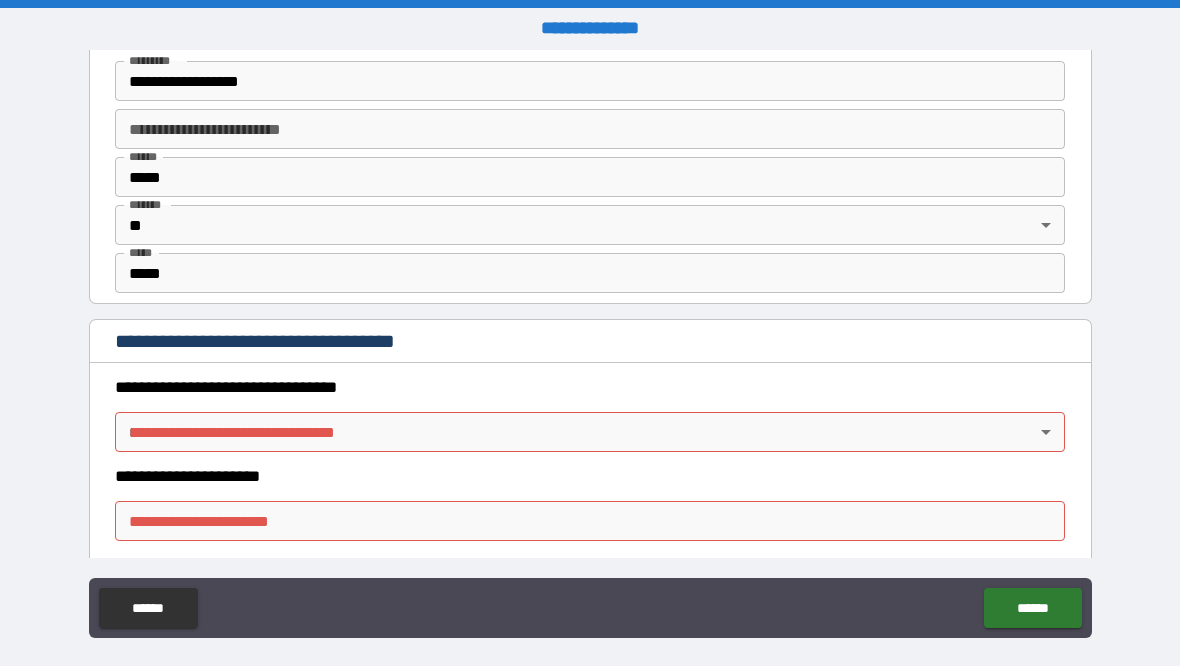scroll, scrollTop: 1413, scrollLeft: 0, axis: vertical 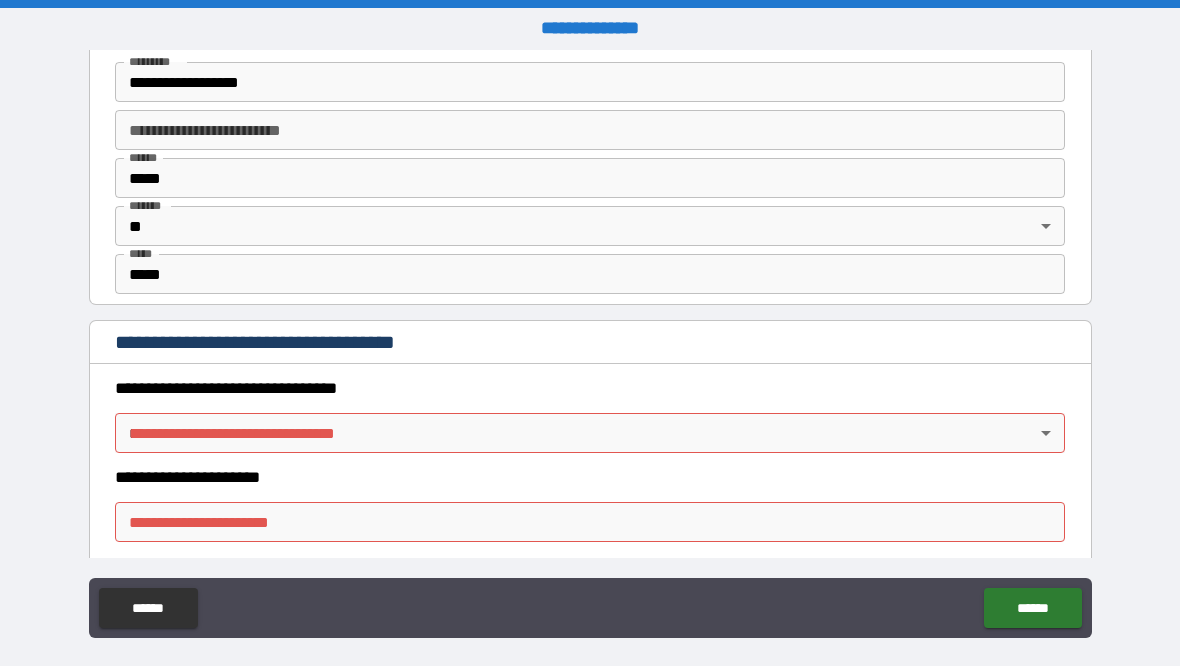 click on "**********" at bounding box center [590, 343] 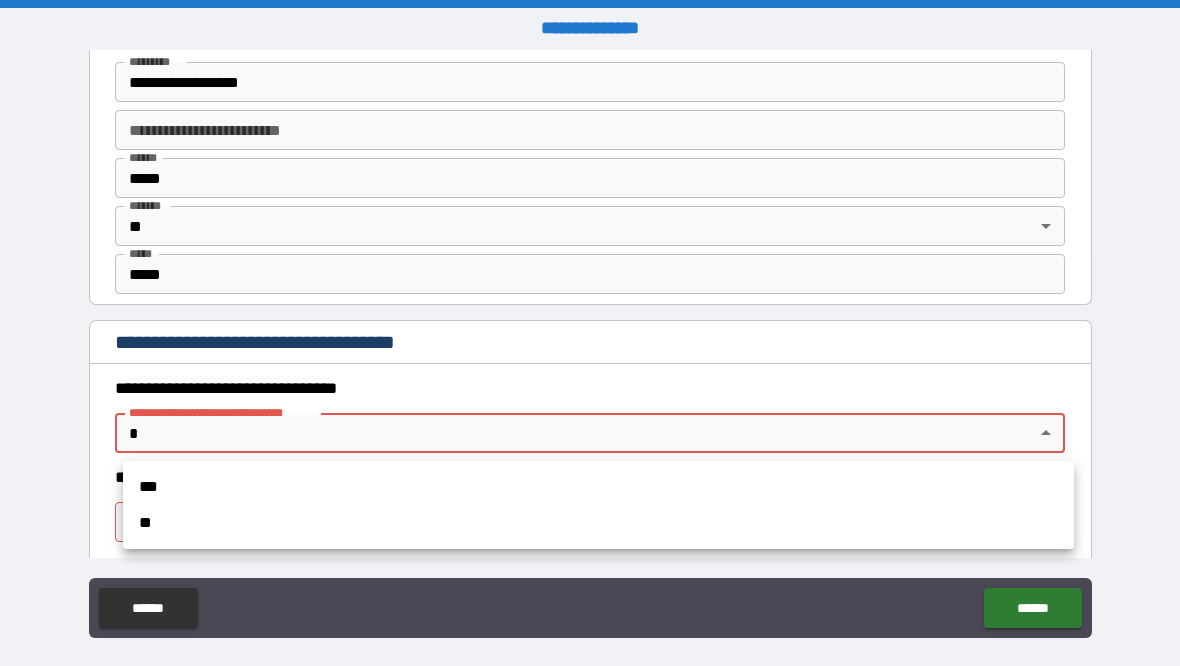 click on "***" at bounding box center [598, 487] 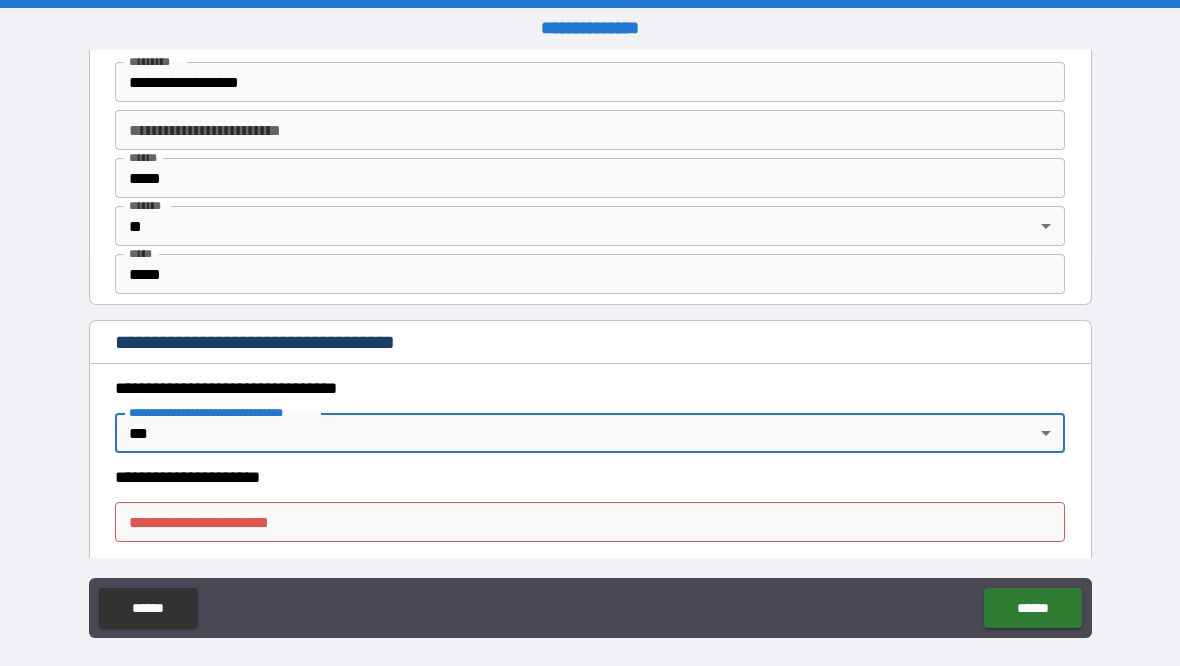 click on "**********" at bounding box center (590, 522) 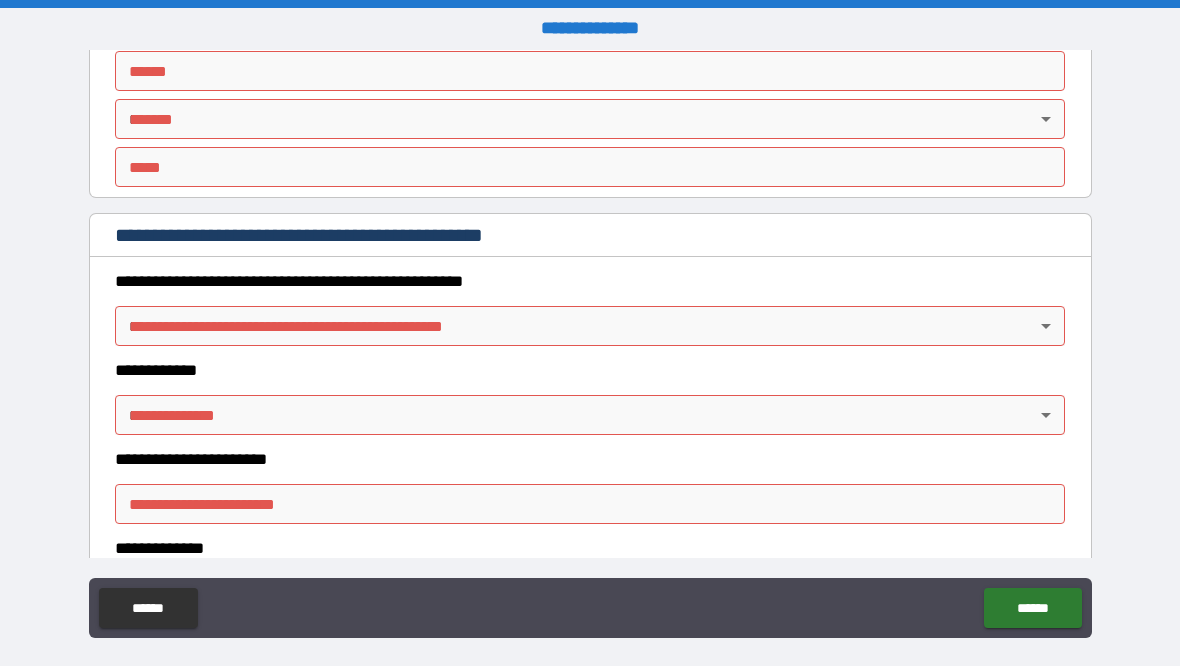 scroll, scrollTop: 2050, scrollLeft: 0, axis: vertical 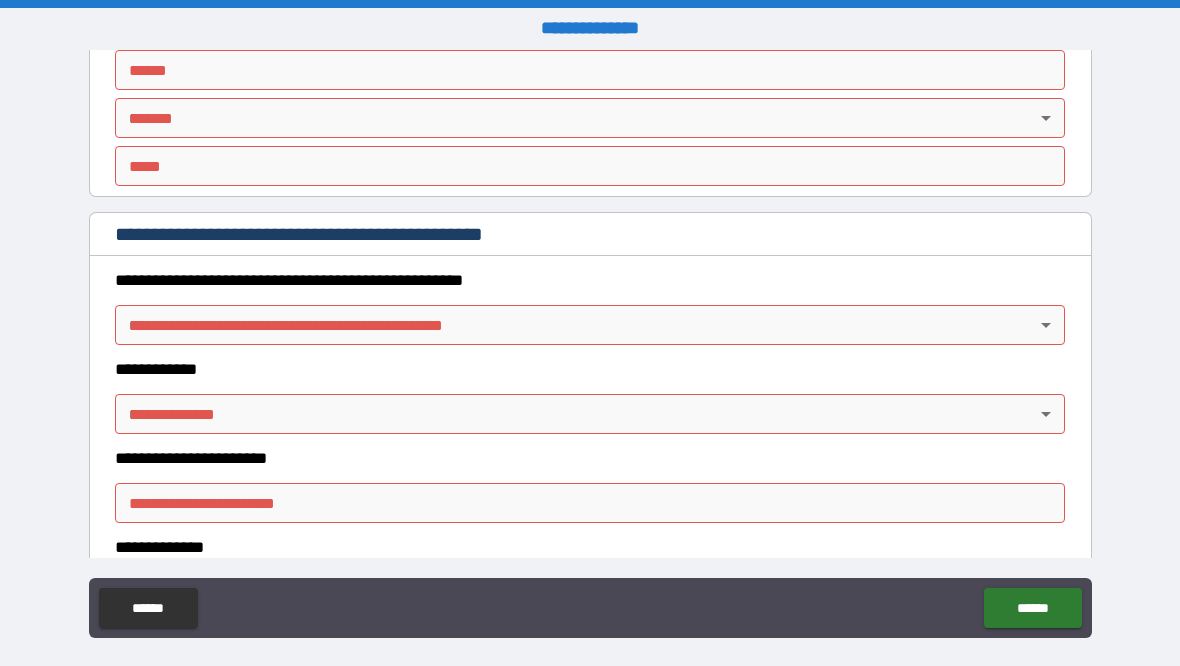 type on "**********" 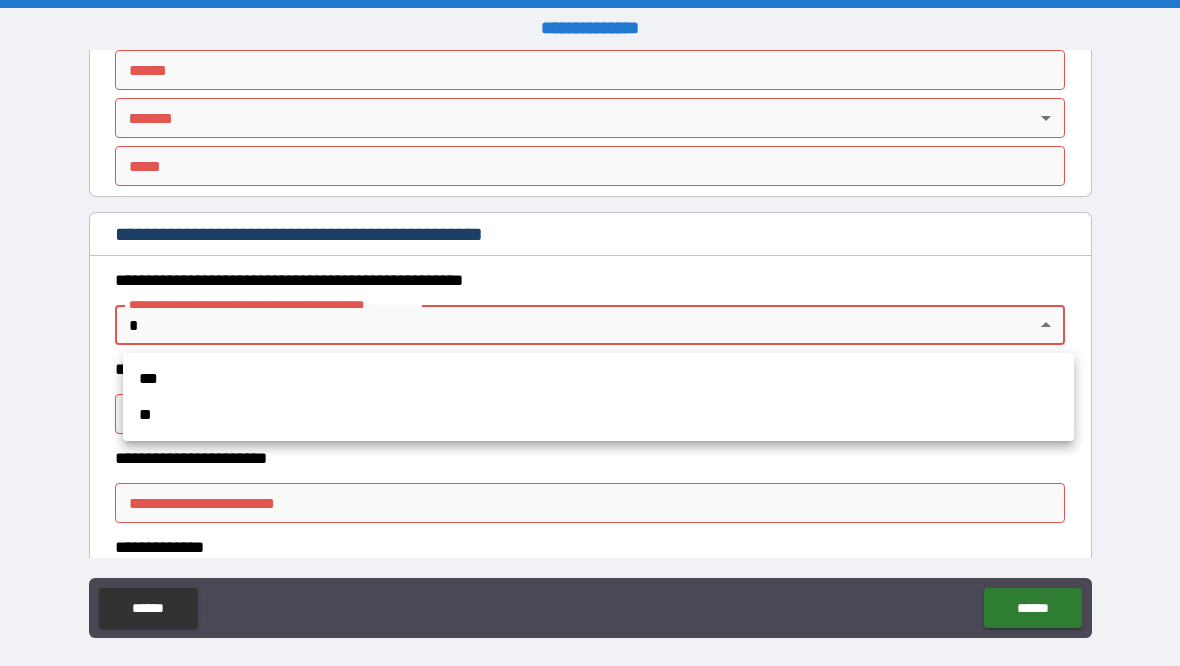 click on "**" at bounding box center [598, 415] 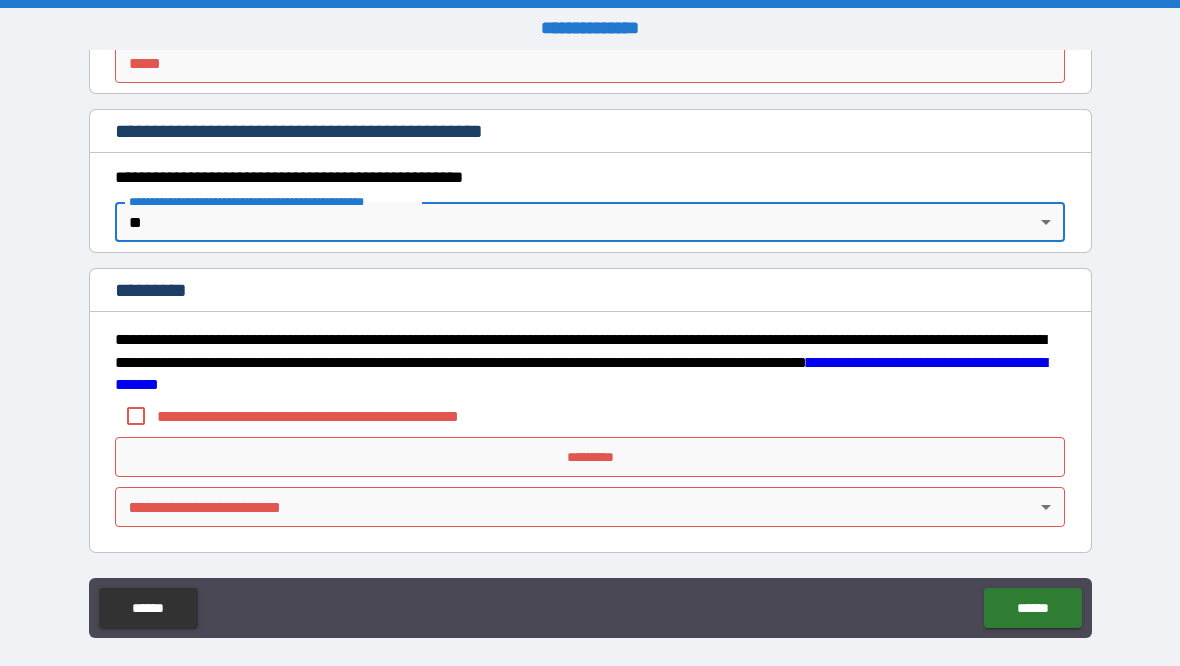 scroll, scrollTop: 2153, scrollLeft: 0, axis: vertical 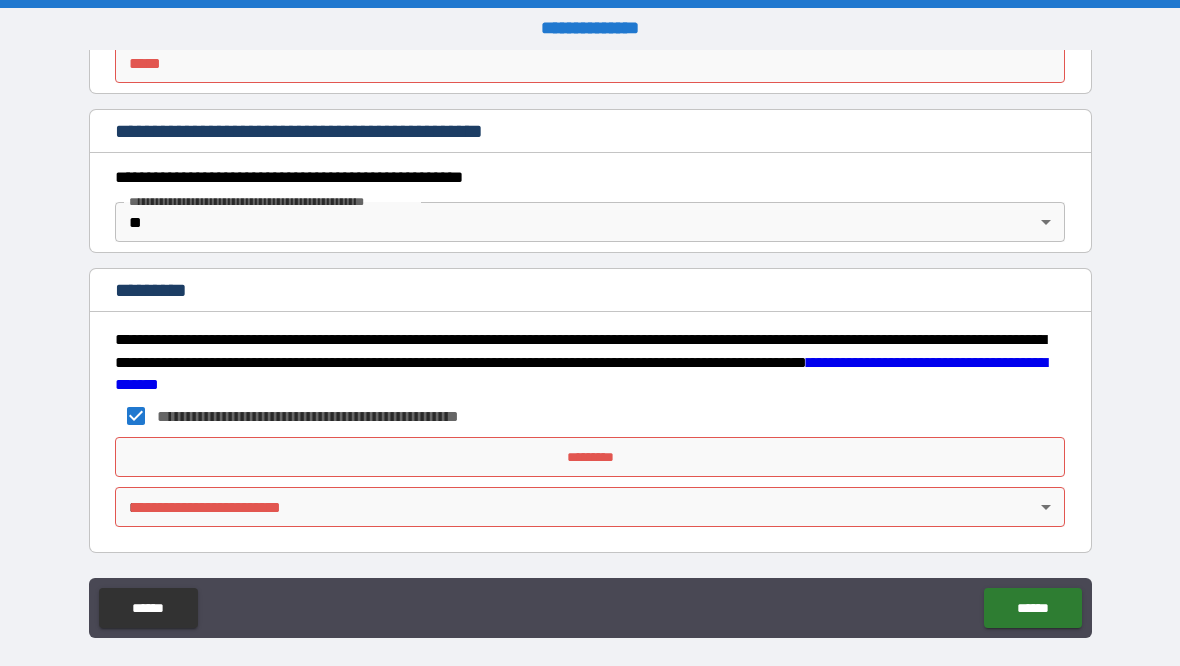 click on "*********" at bounding box center (590, 457) 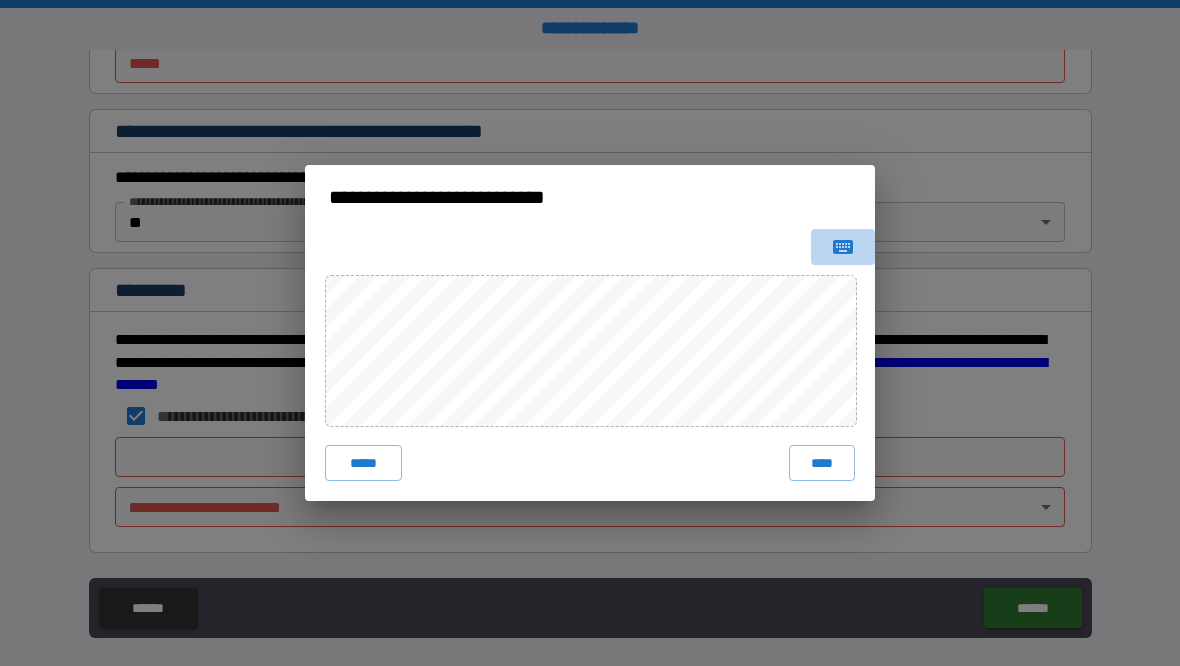 click 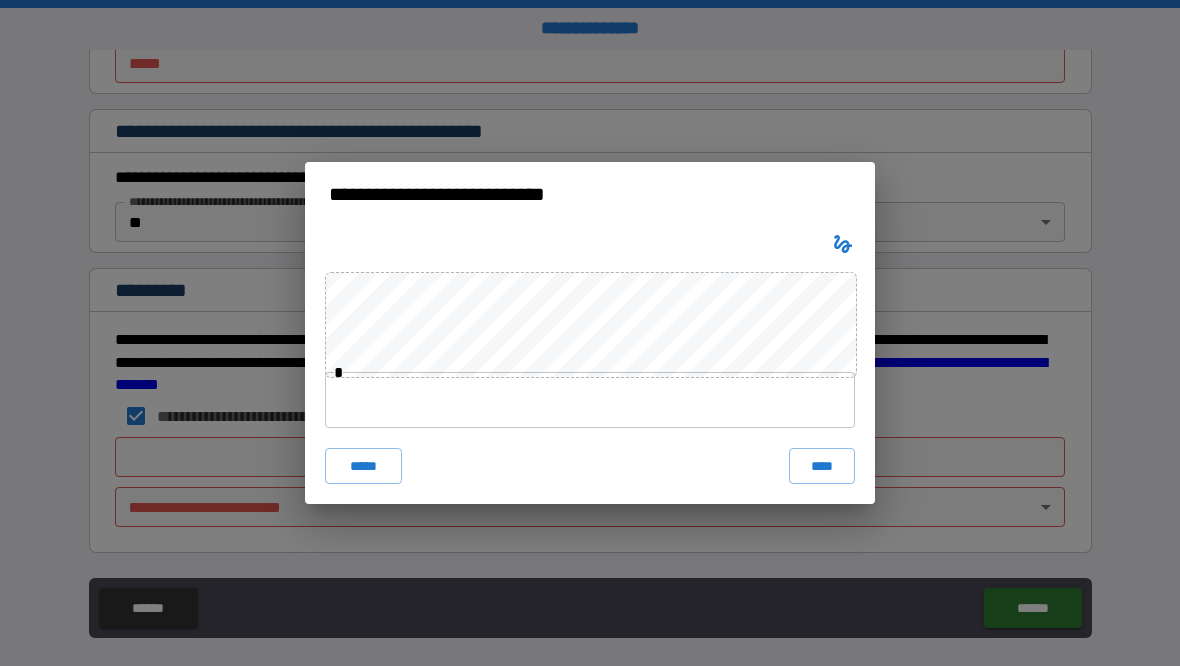 type 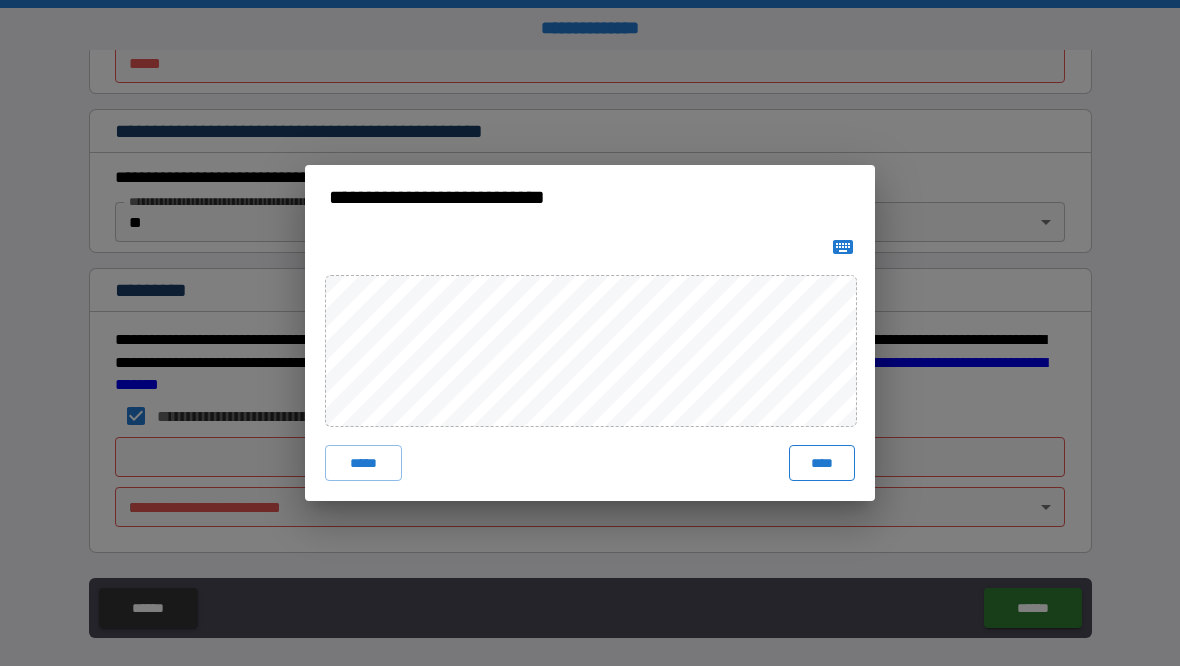 click on "****" at bounding box center (822, 463) 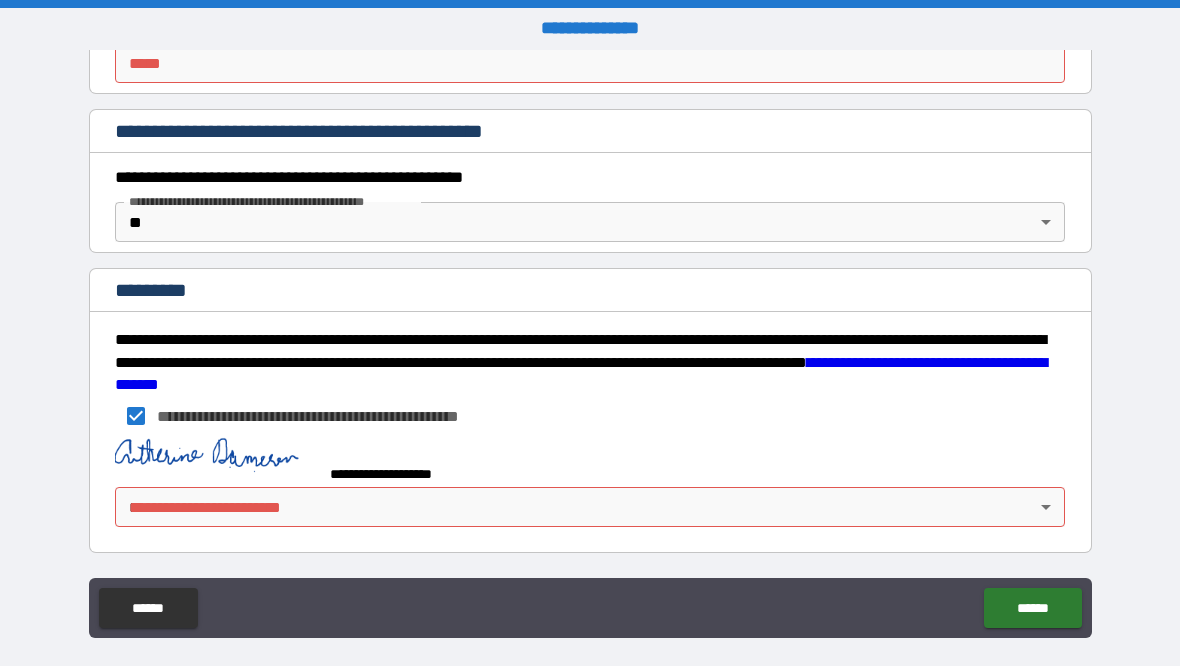 scroll, scrollTop: 2143, scrollLeft: 0, axis: vertical 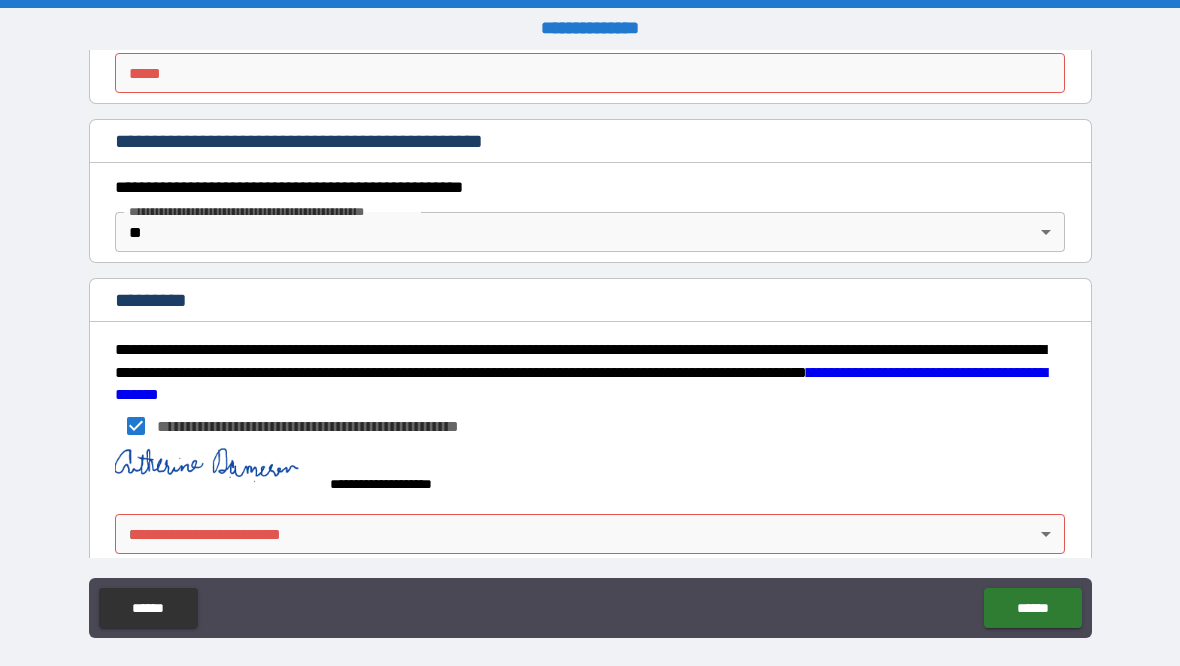 click on "**********" at bounding box center (590, 343) 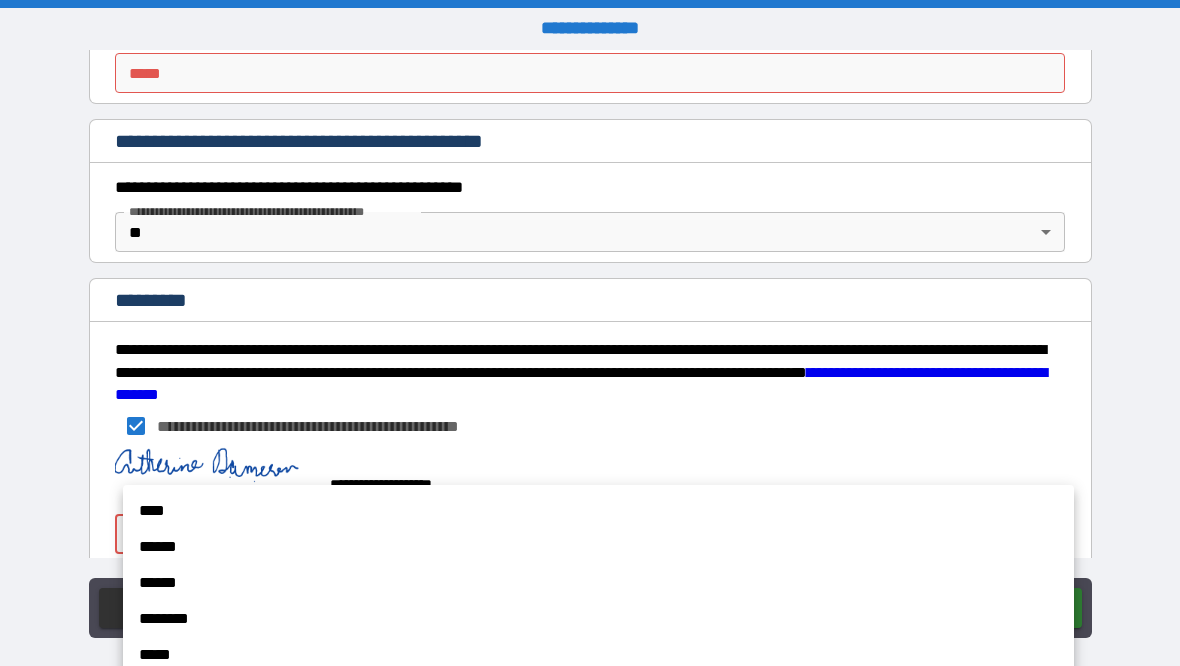 click on "****" at bounding box center [598, 511] 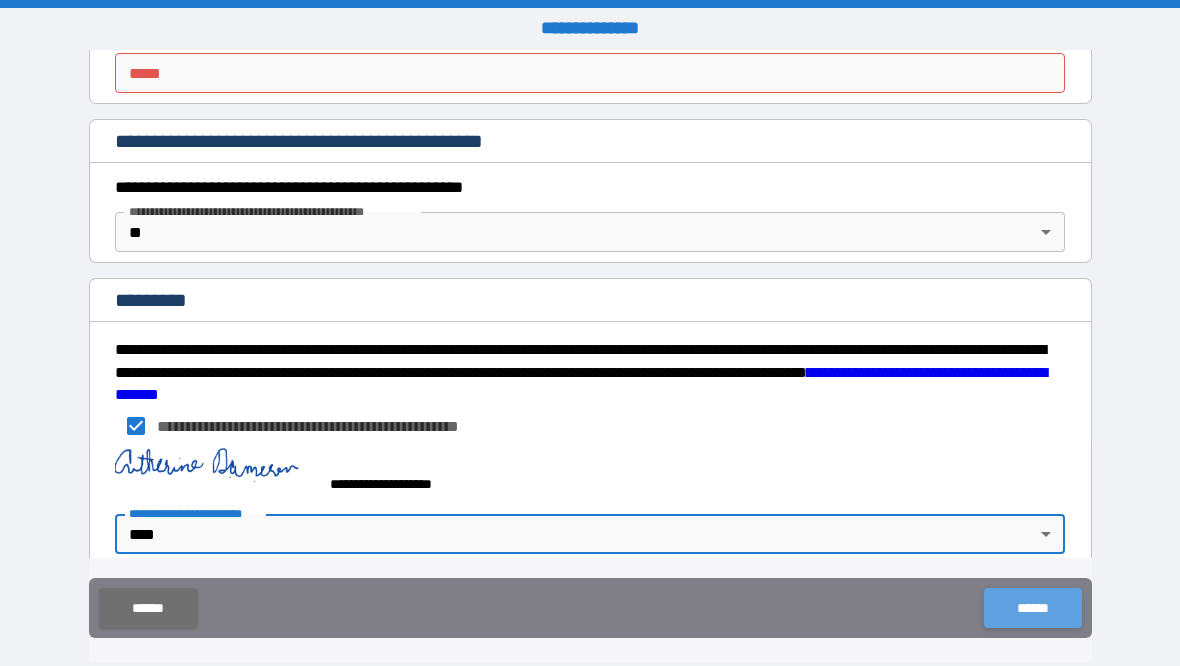 click on "******" at bounding box center [1032, 608] 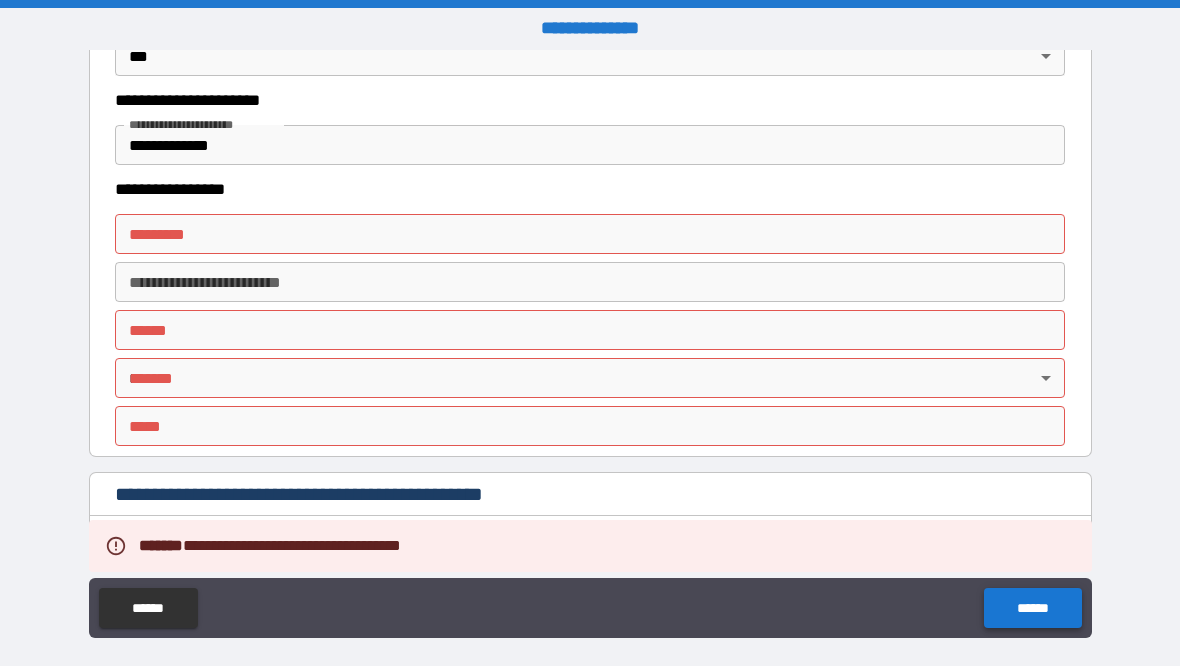 scroll, scrollTop: 1792, scrollLeft: 0, axis: vertical 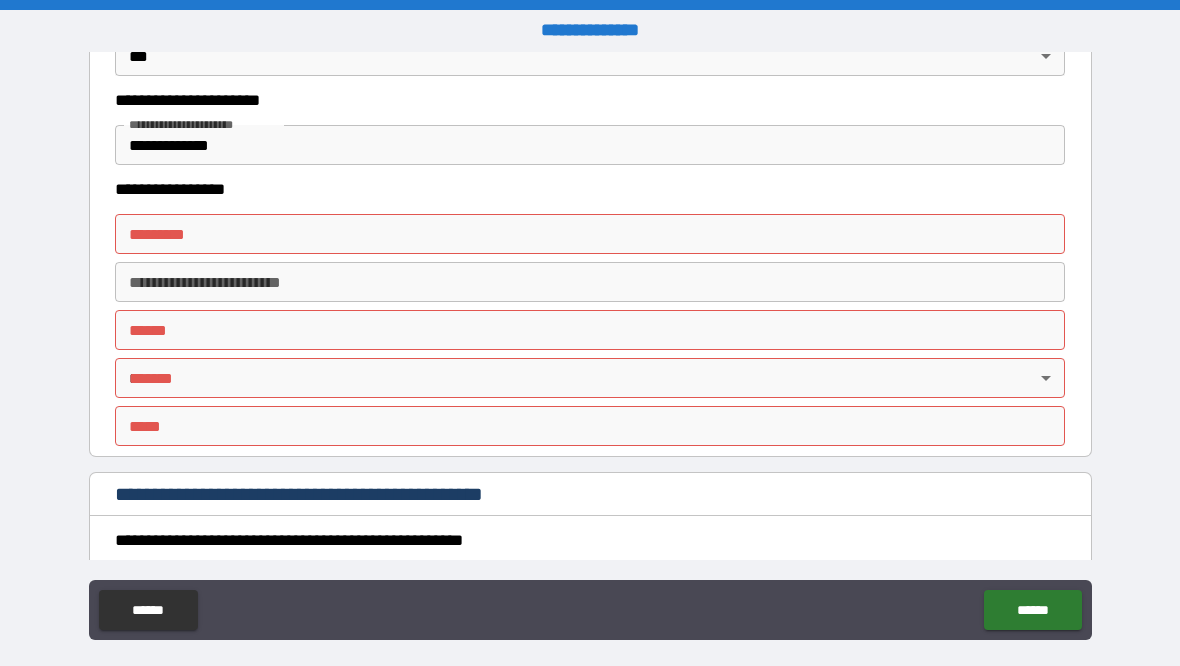 click on "*******   *" at bounding box center (590, 234) 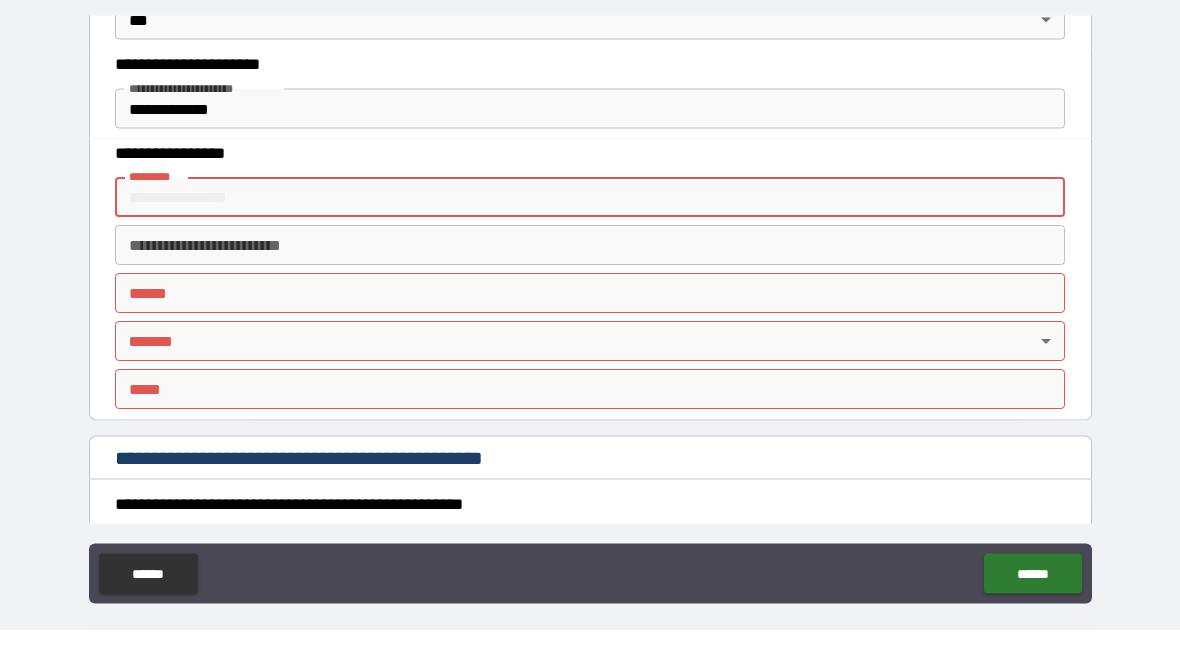 scroll, scrollTop: 25, scrollLeft: 0, axis: vertical 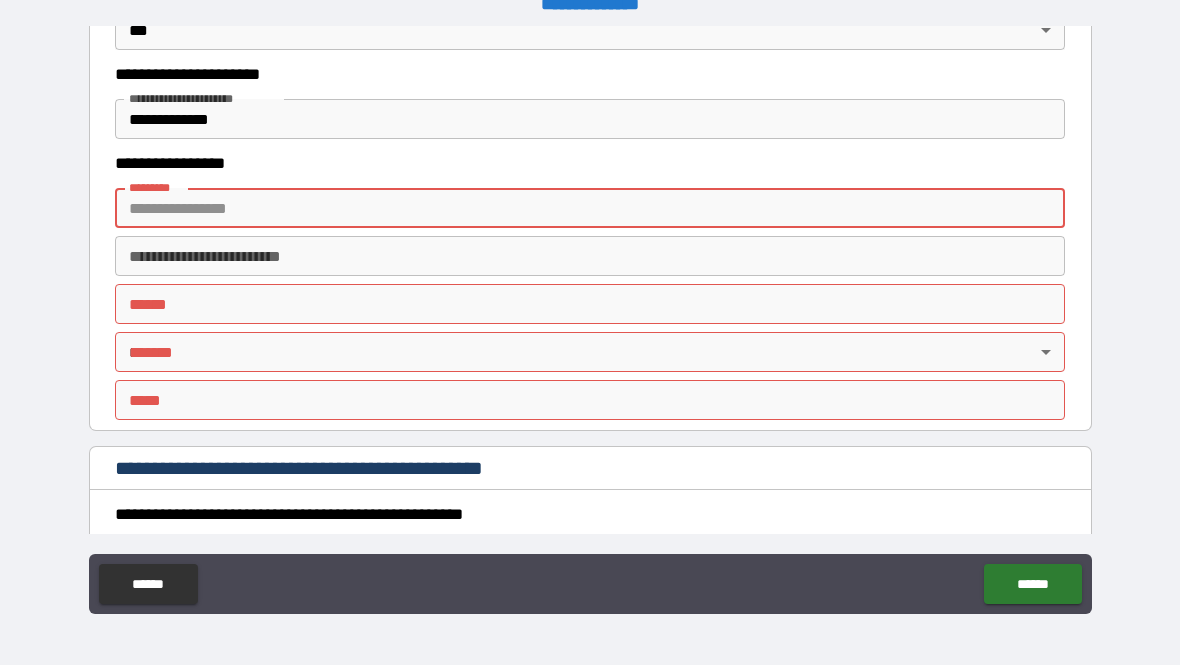 click on "**********" at bounding box center (590, 120) 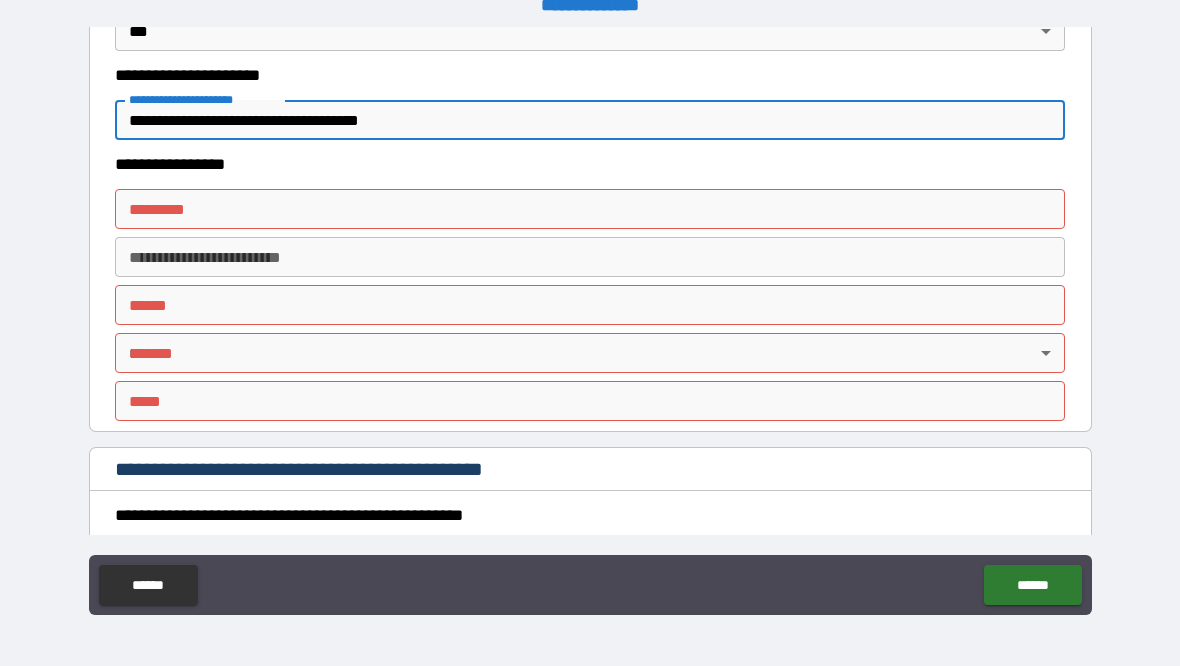 click on "*******   *" at bounding box center [590, 209] 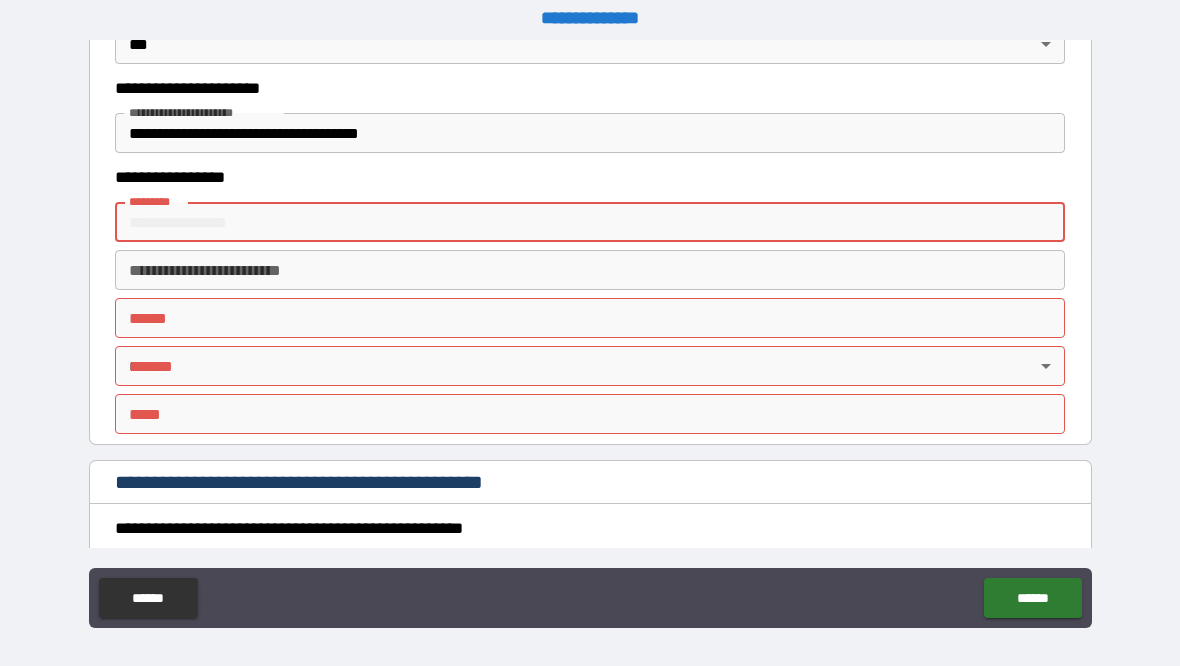 scroll, scrollTop: 0, scrollLeft: 0, axis: both 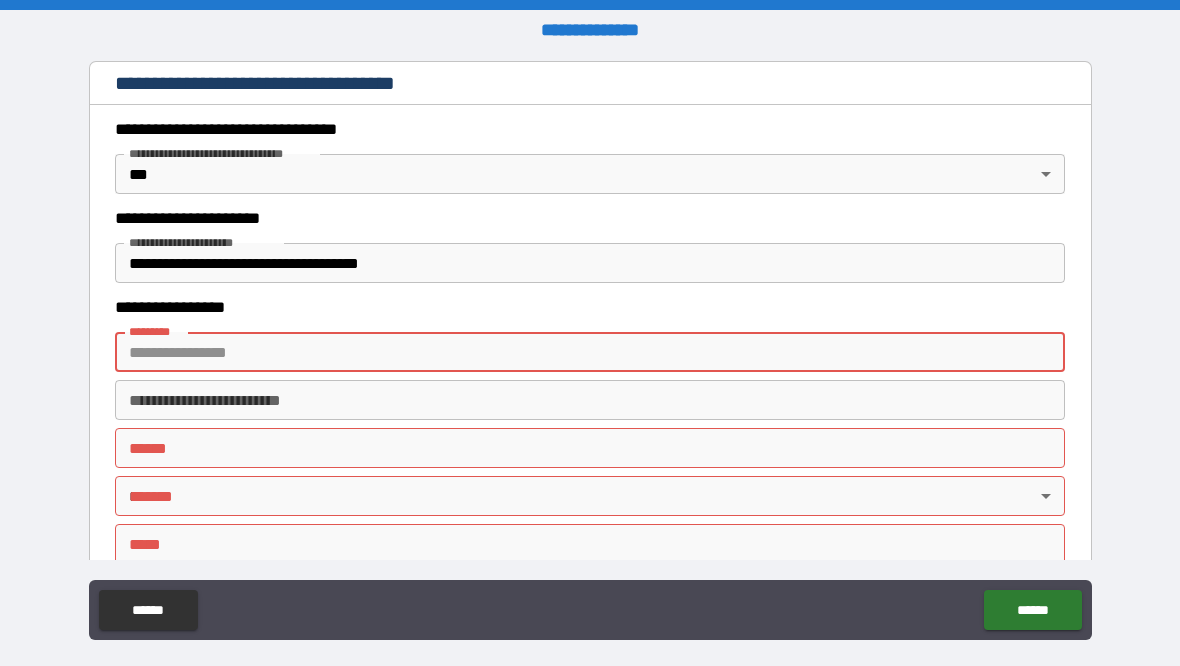 click on "**********" at bounding box center (590, 263) 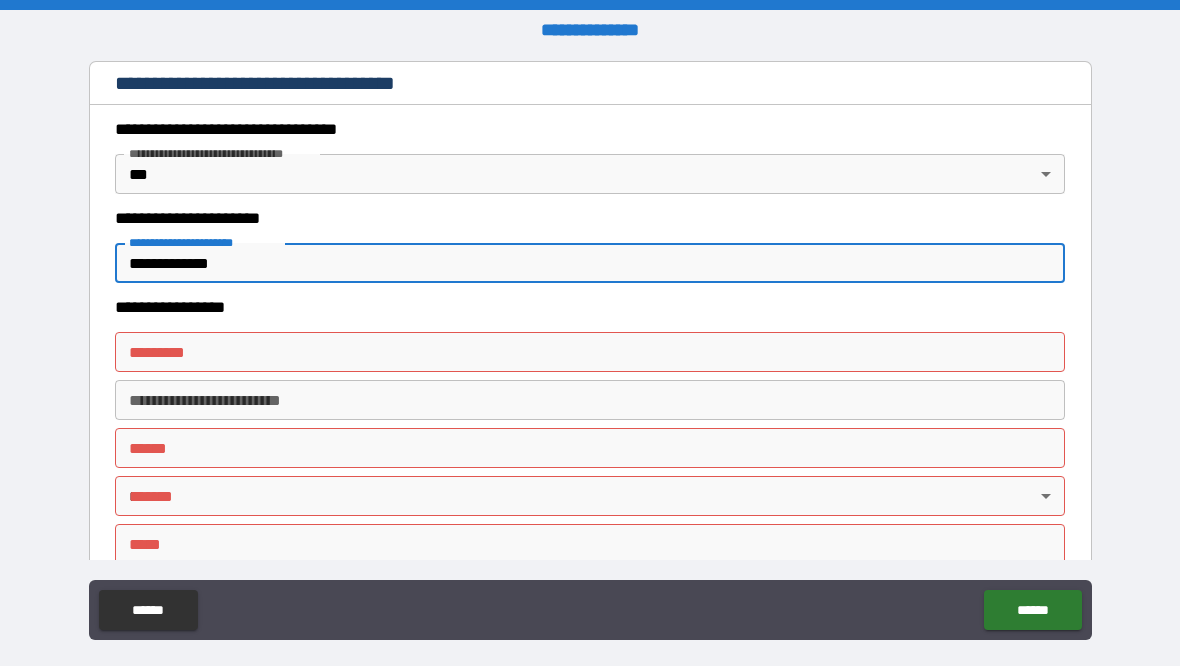 click on "*******   *" at bounding box center (590, 352) 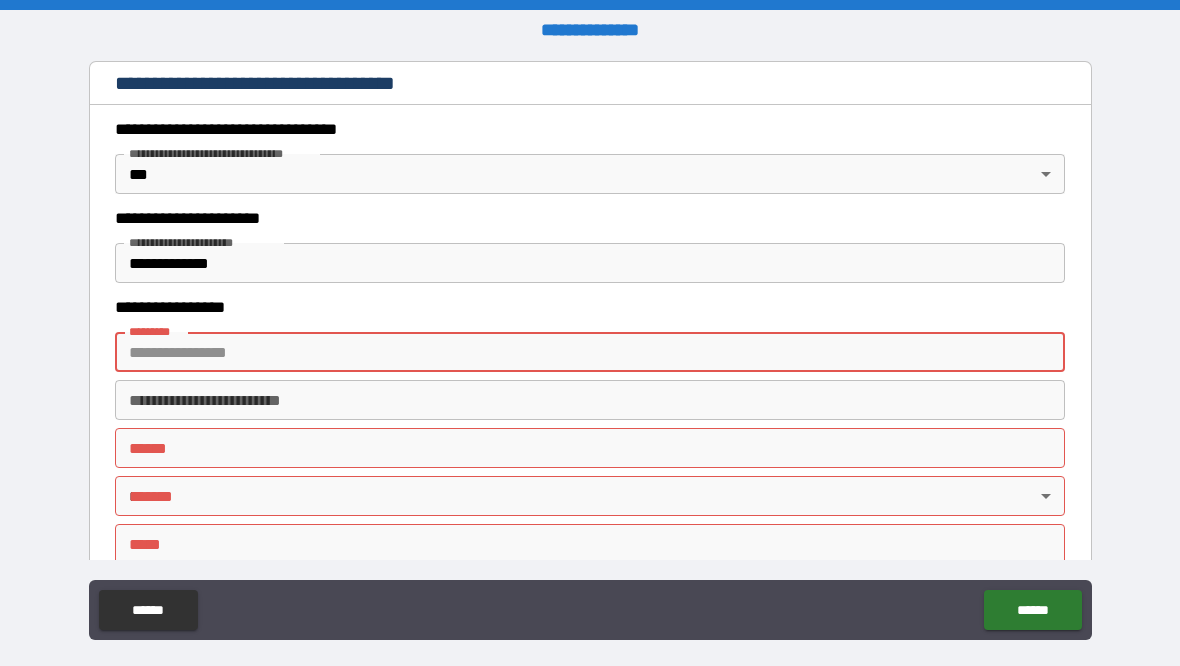 click on "**********" at bounding box center (590, 263) 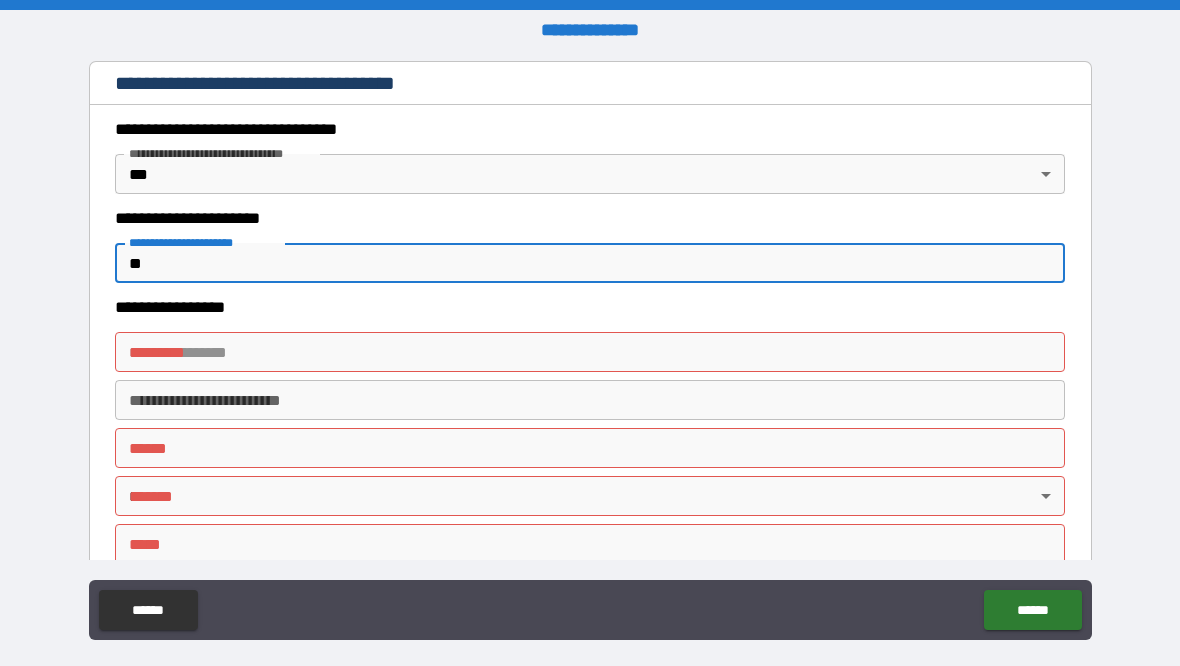 type on "*" 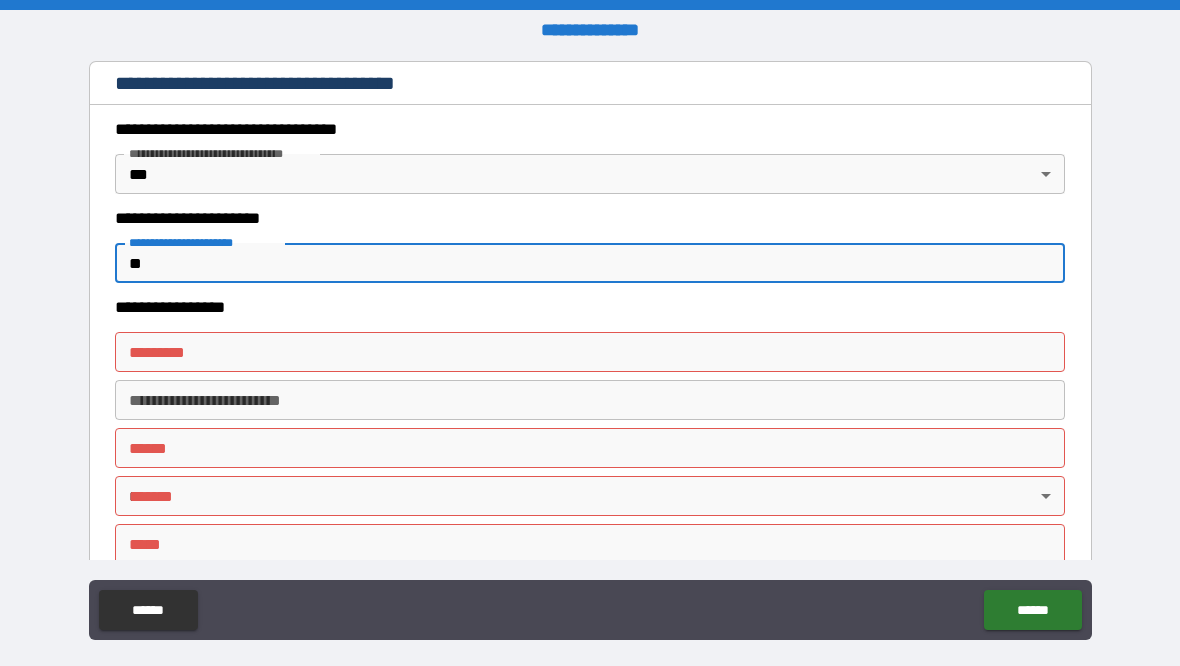 type on "*" 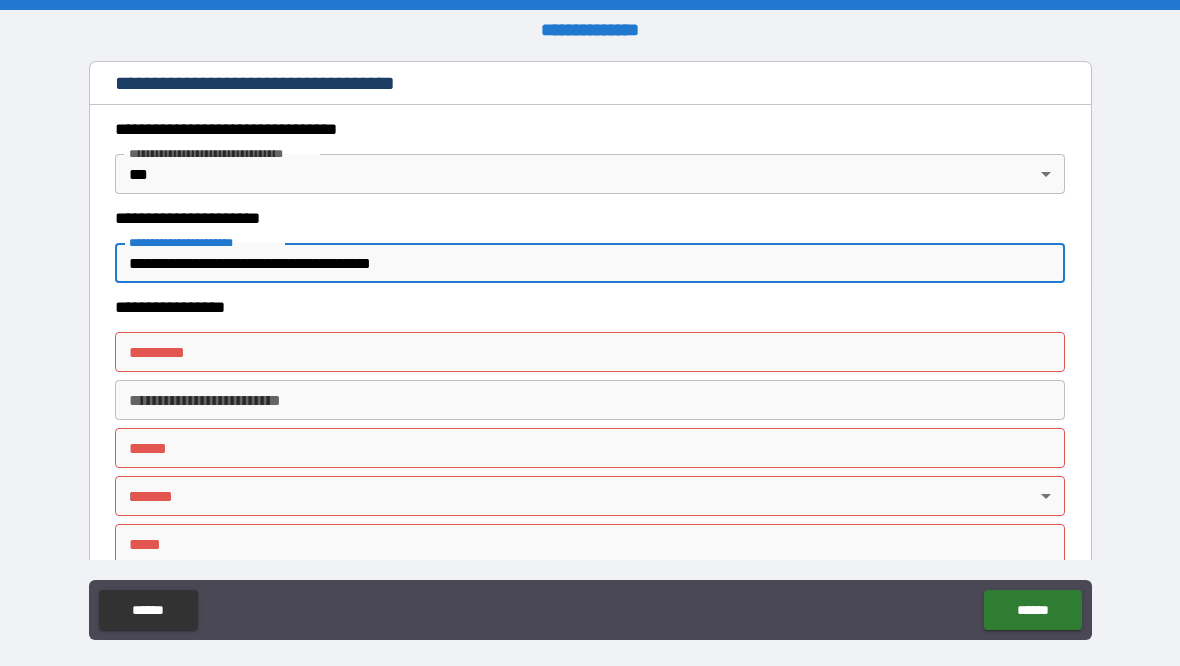 type on "**********" 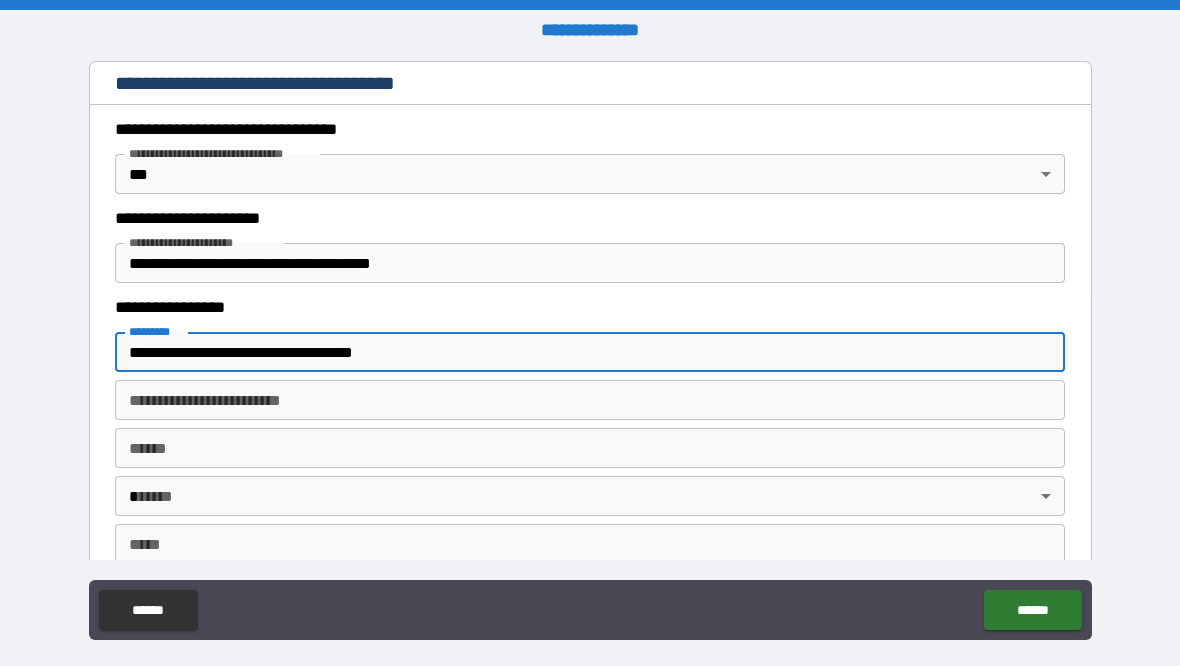 type on "**********" 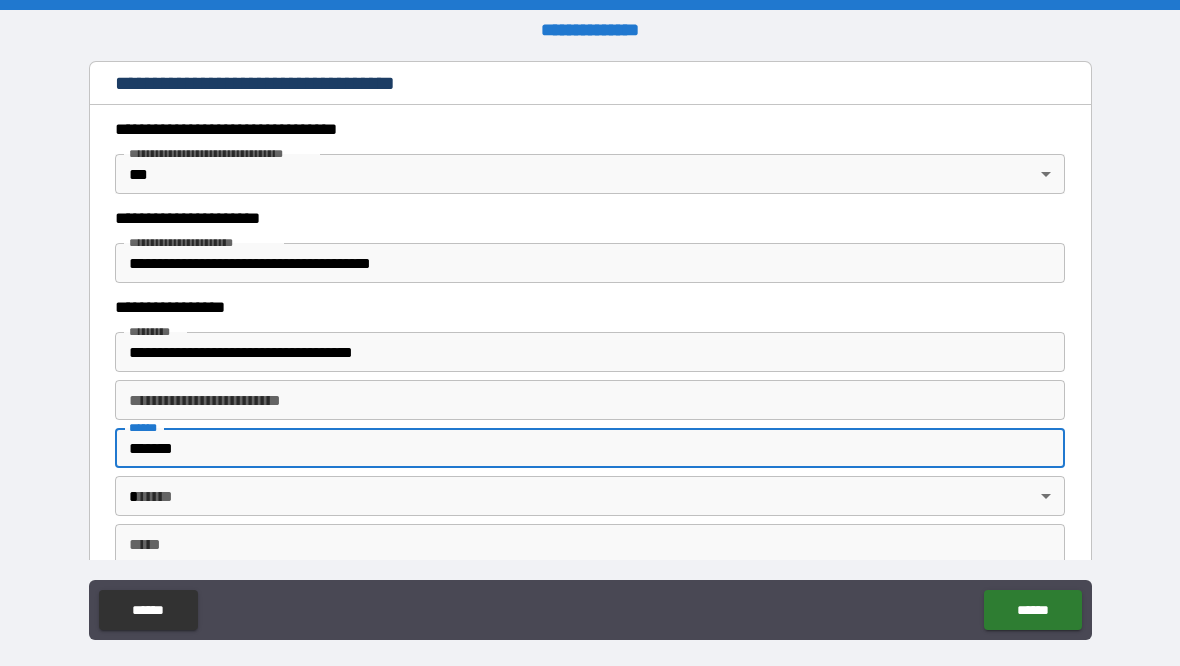 type on "*******" 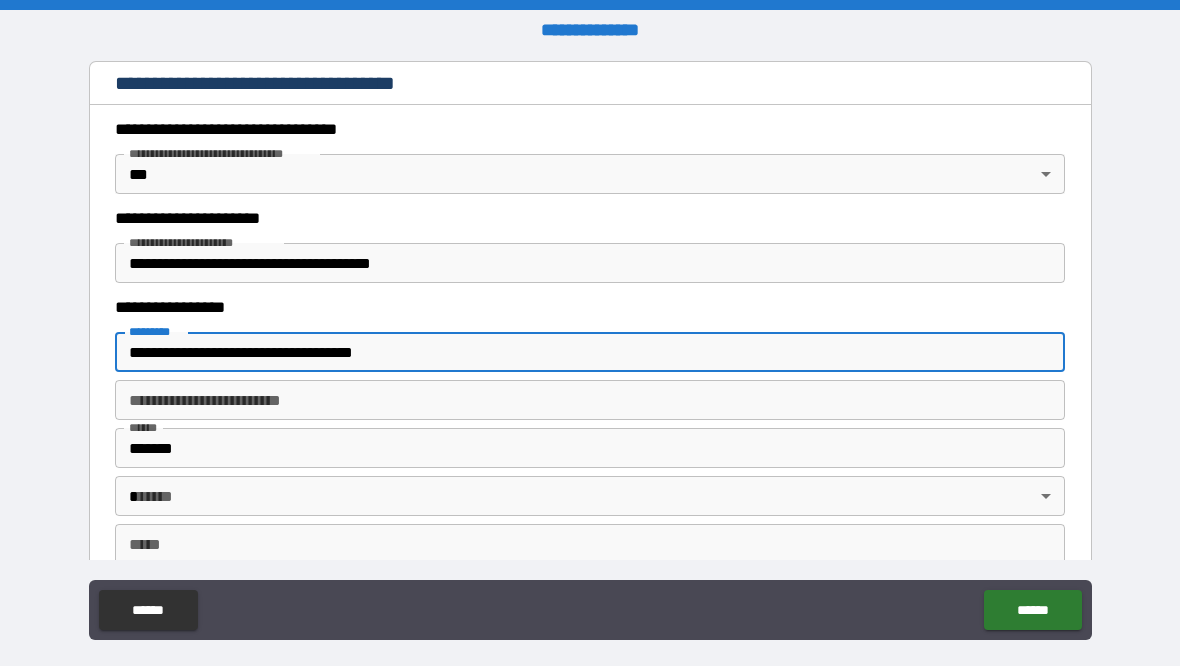 click on "***   *" at bounding box center [590, 544] 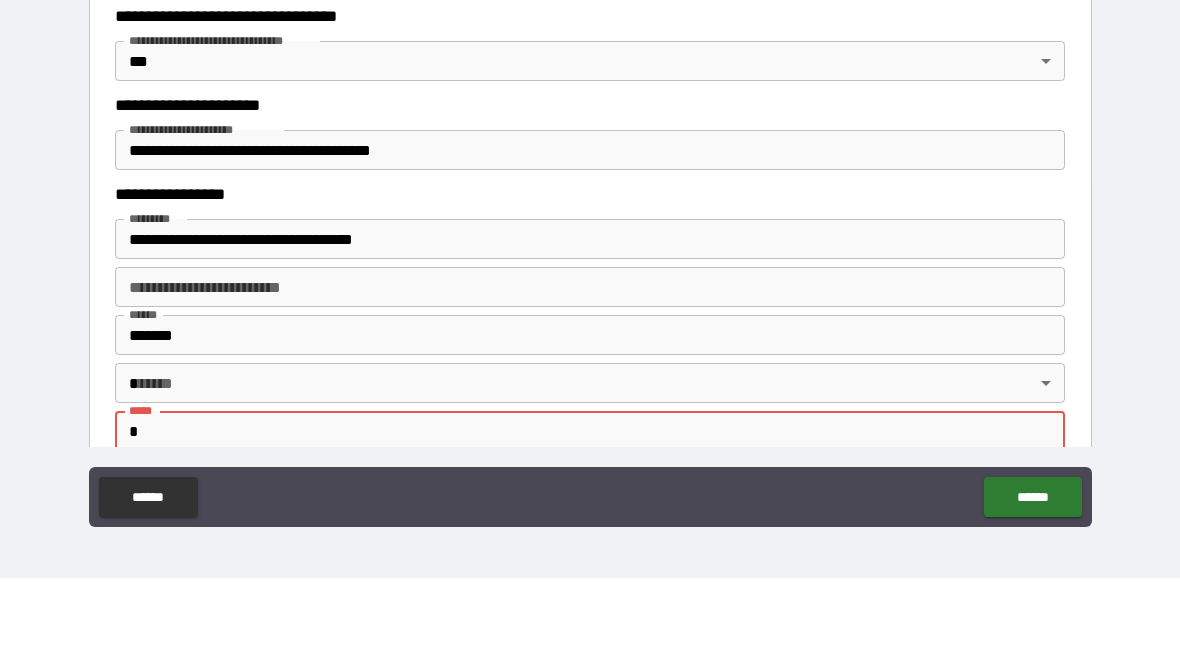 scroll, scrollTop: 25, scrollLeft: 0, axis: vertical 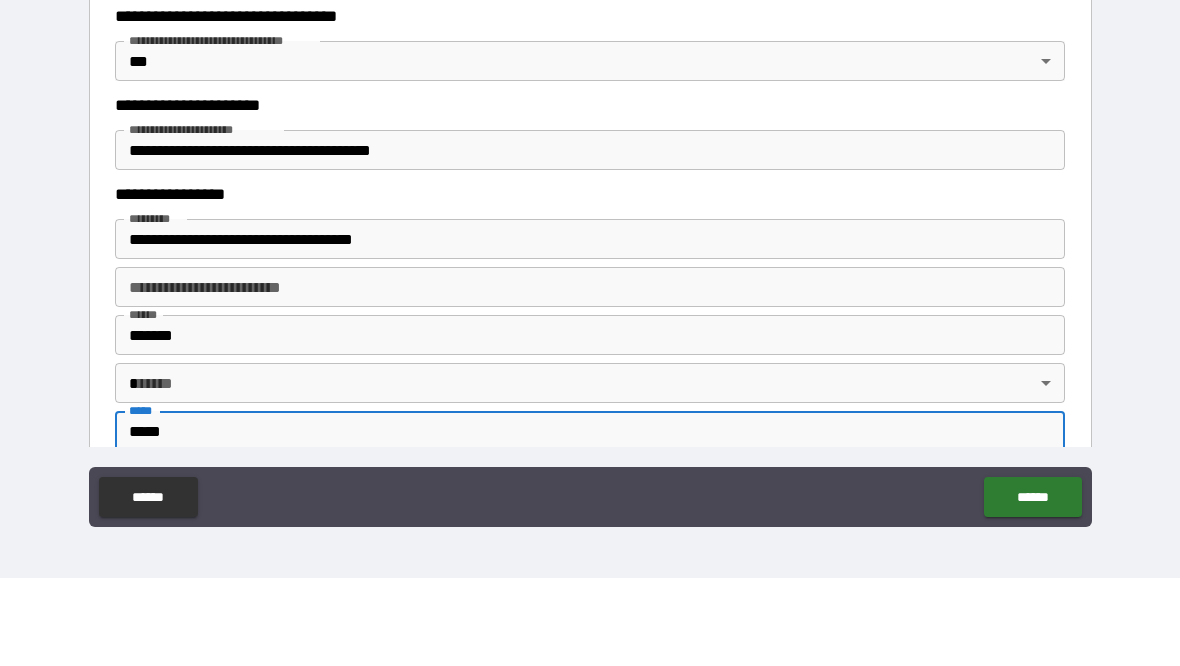 type on "*****" 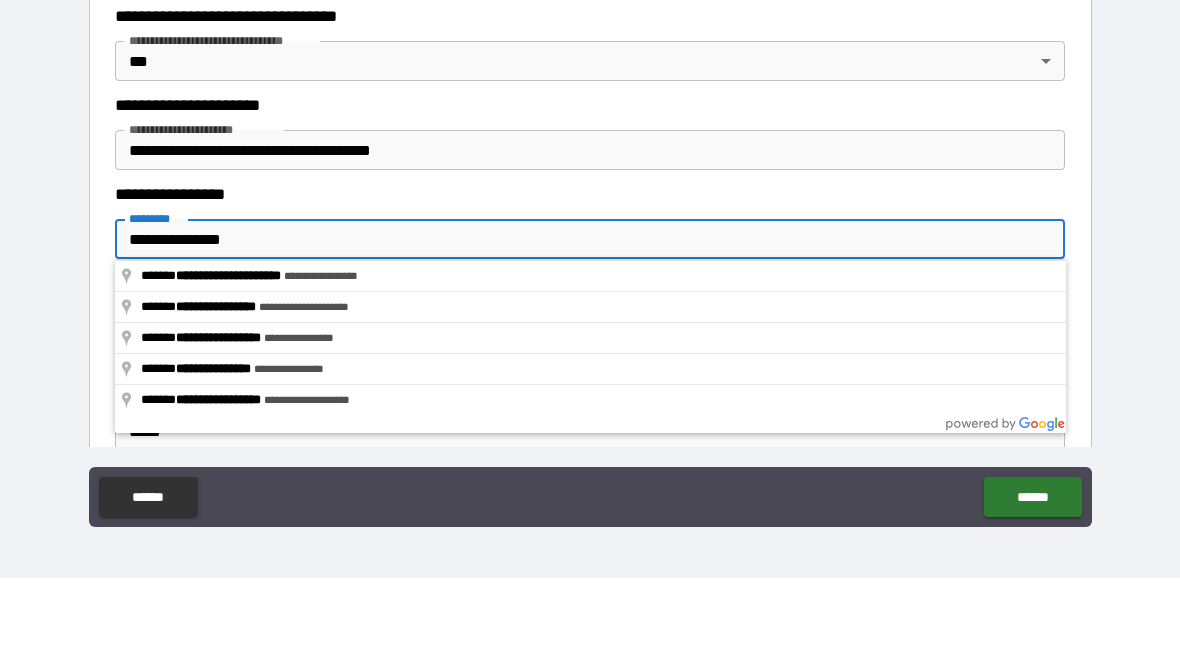 type on "**********" 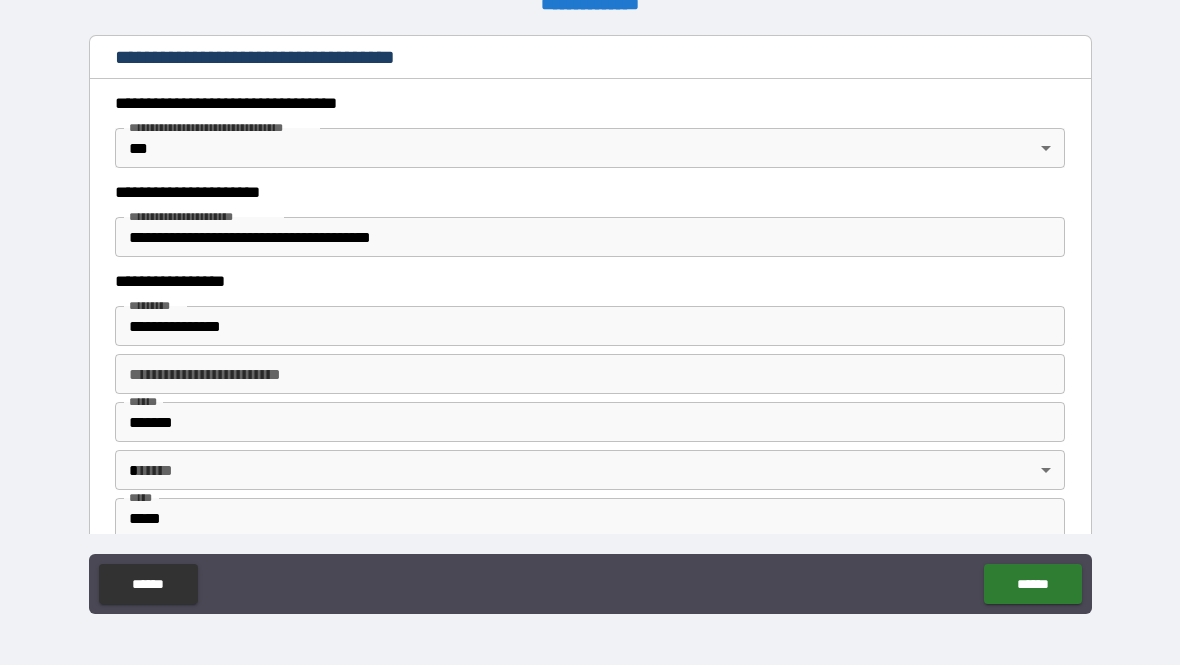 click on "**********" at bounding box center [590, 320] 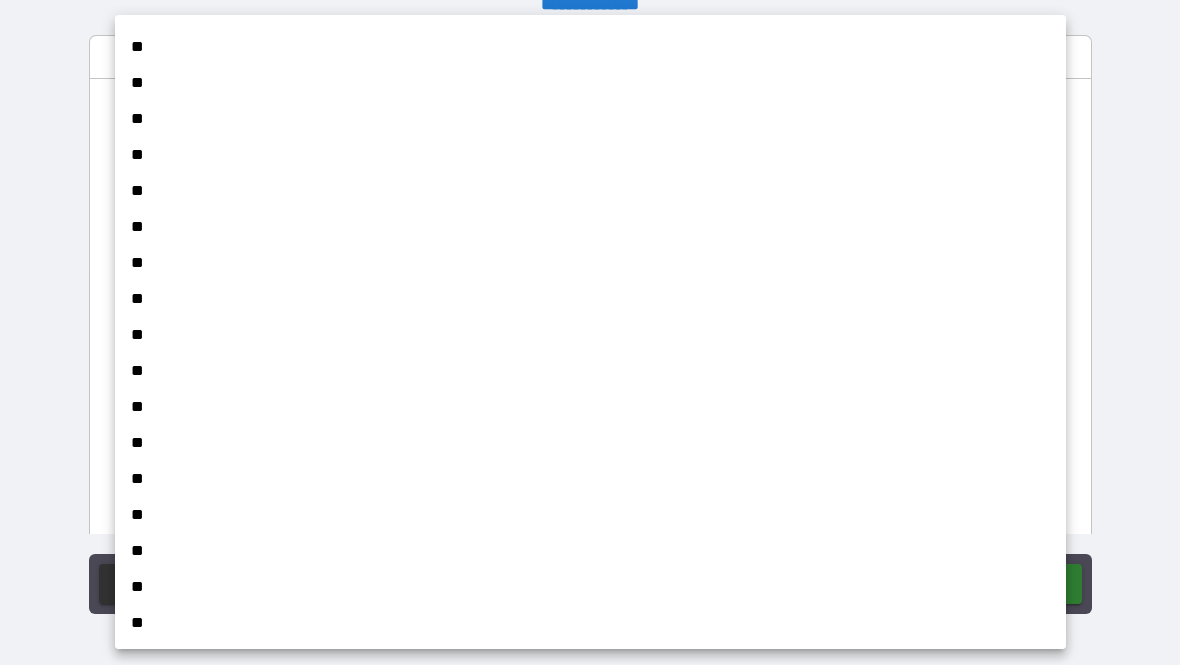 scroll, scrollTop: 1506, scrollLeft: 0, axis: vertical 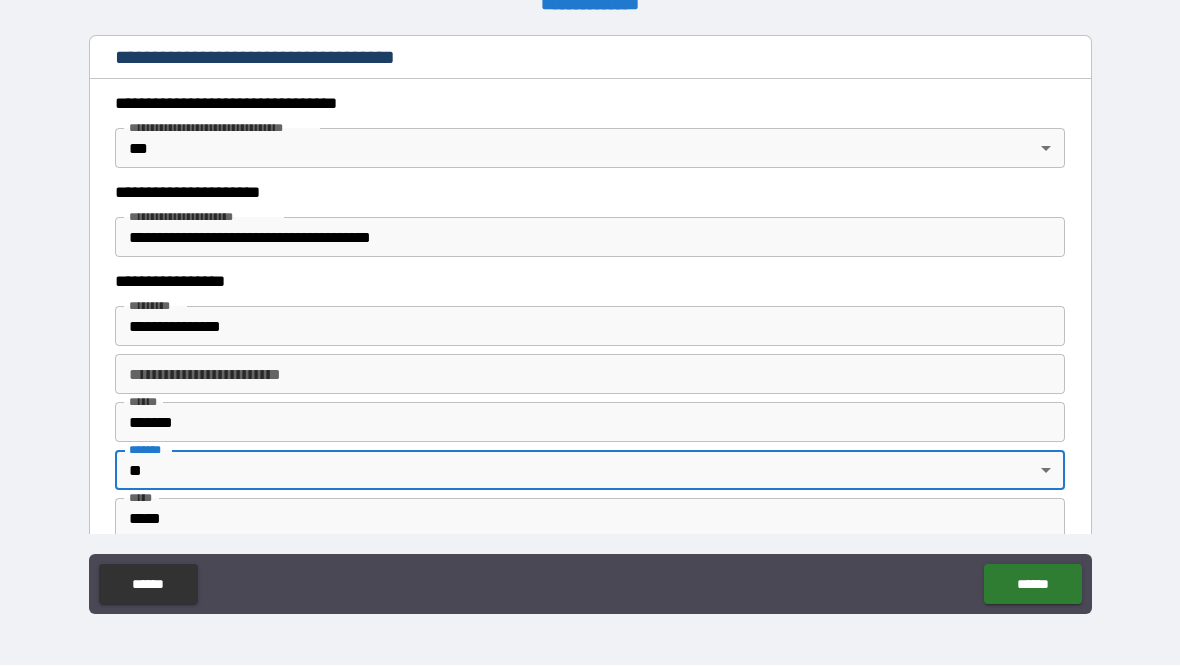 type on "**" 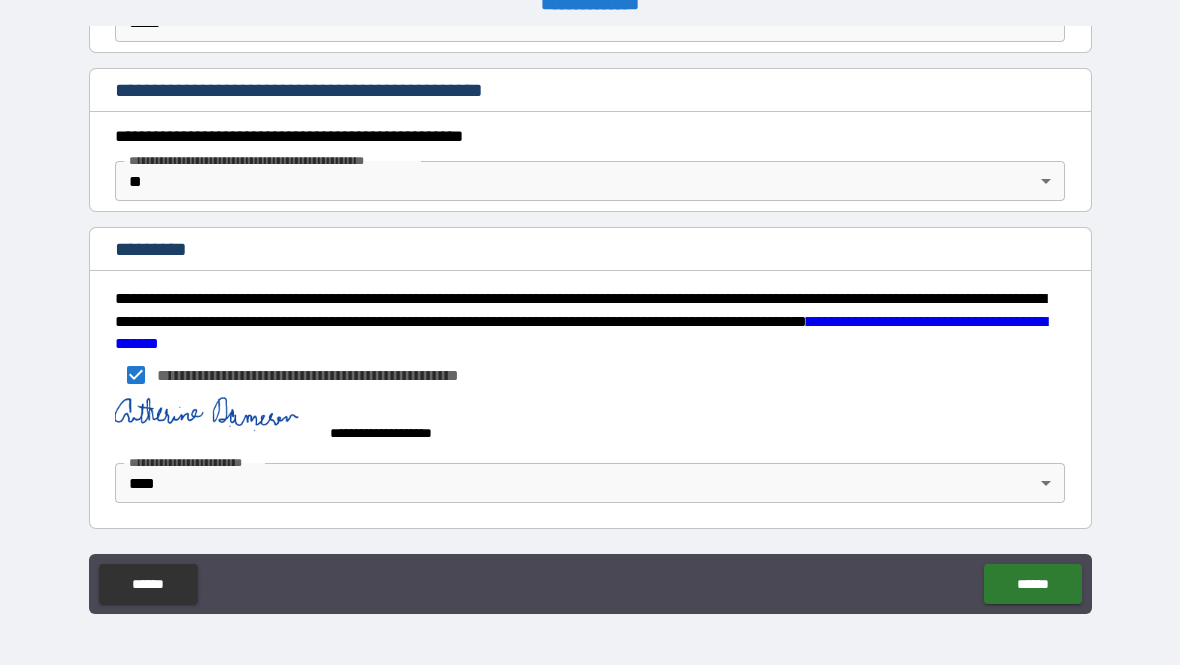scroll, scrollTop: 2170, scrollLeft: 0, axis: vertical 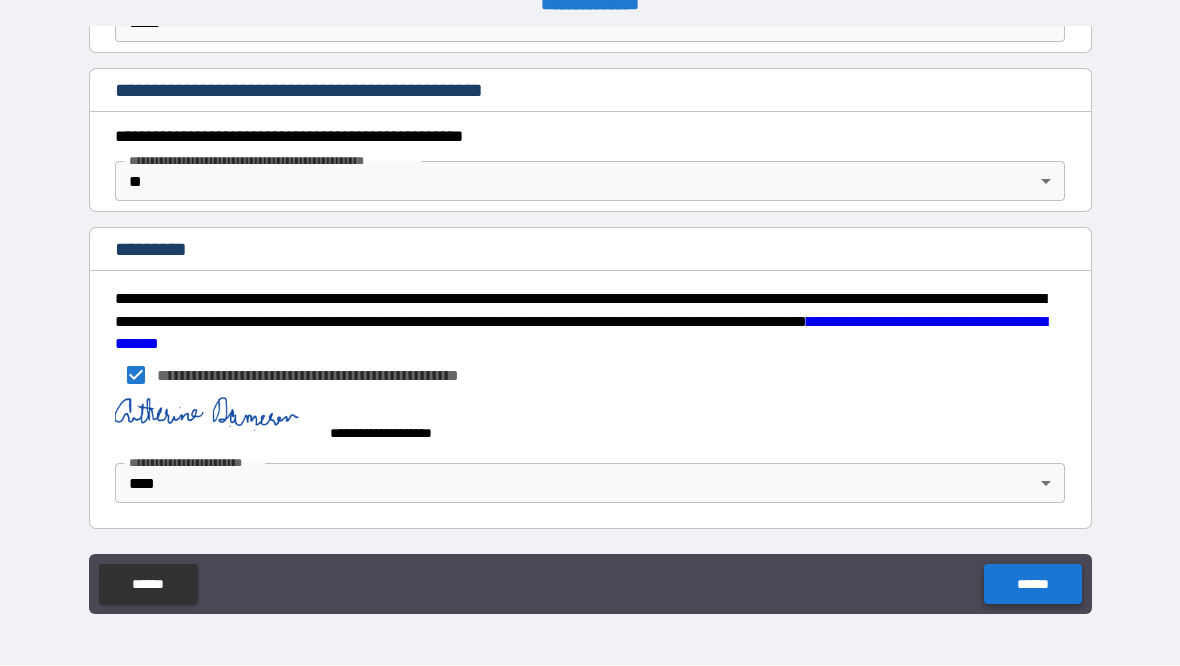 click on "******" at bounding box center (1032, 585) 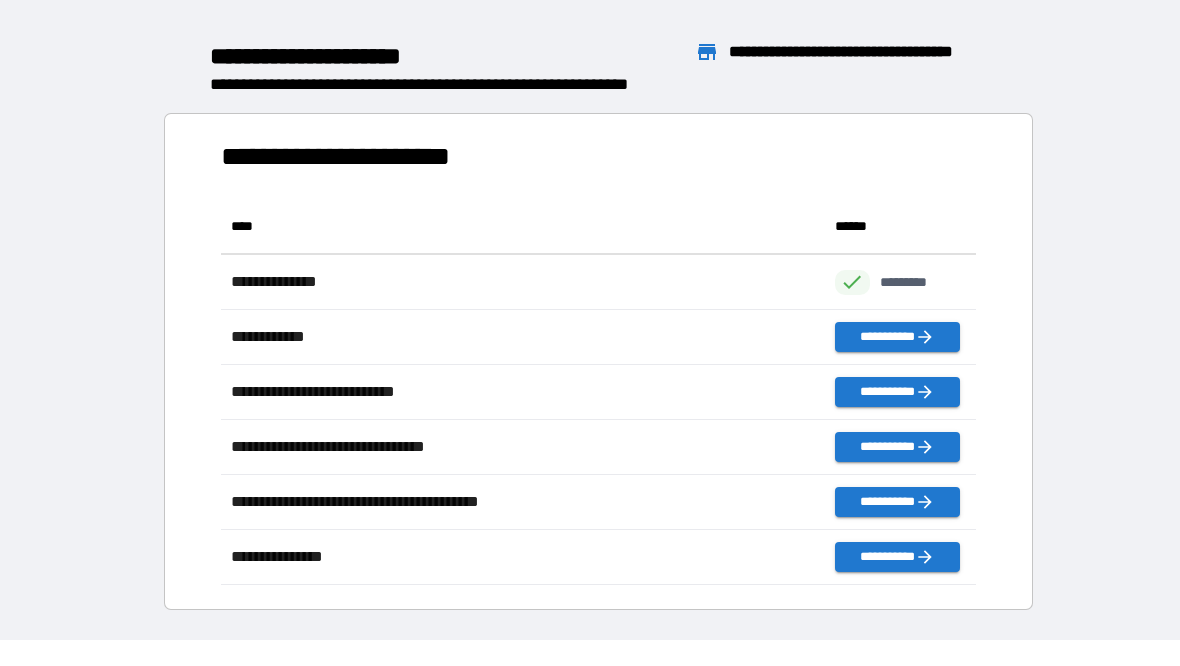 scroll, scrollTop: 386, scrollLeft: 755, axis: both 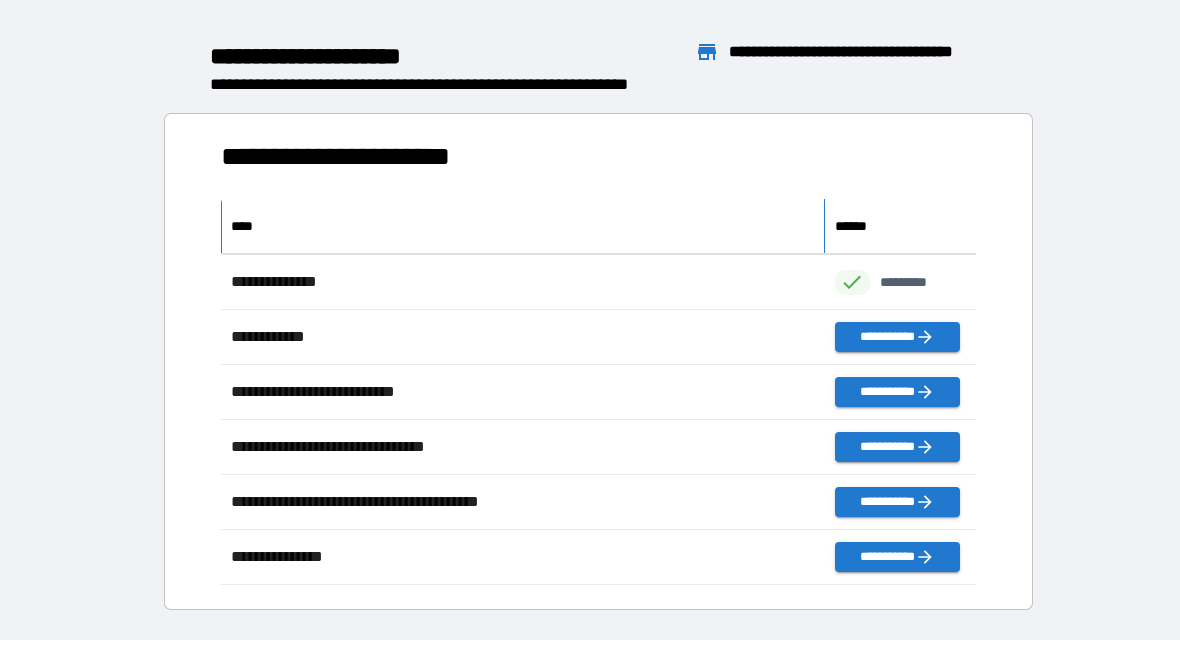 click on "****" at bounding box center (523, 227) 